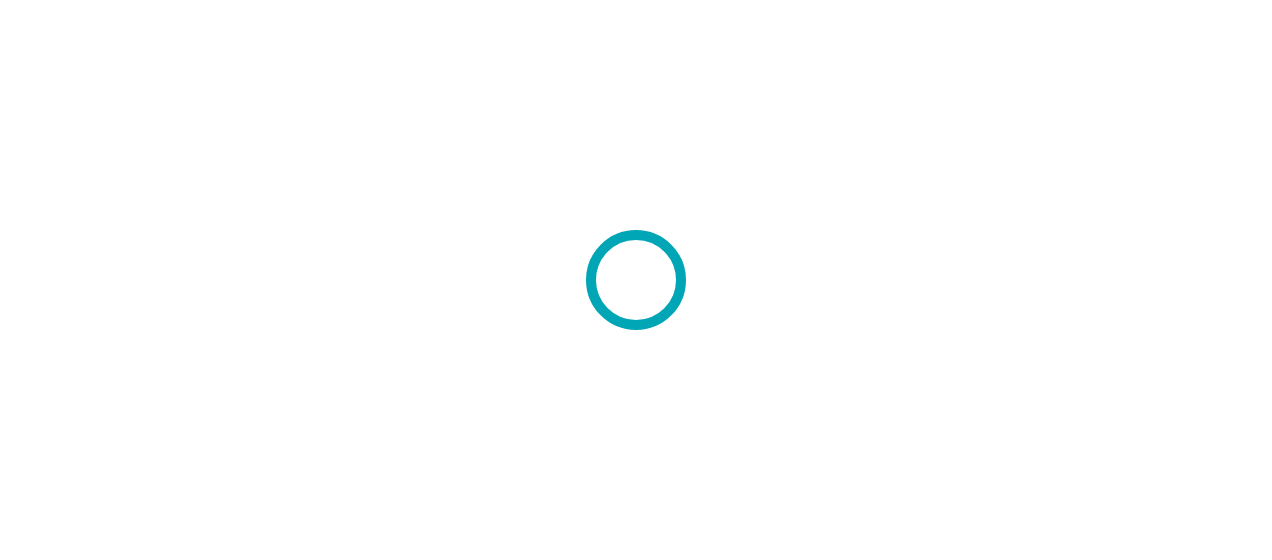 scroll, scrollTop: 0, scrollLeft: 0, axis: both 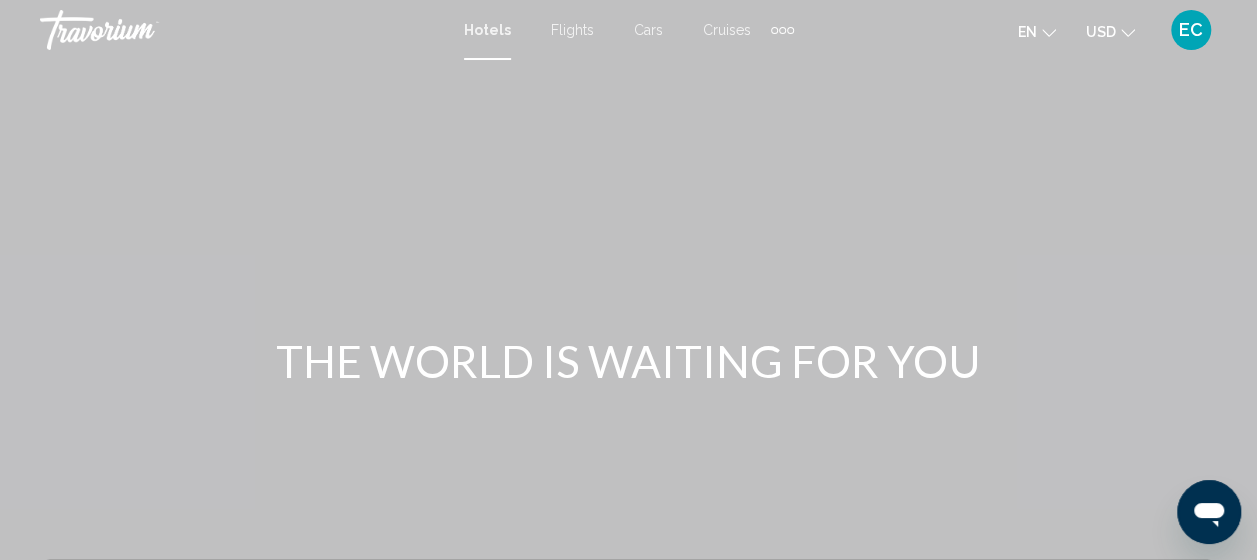 click on "USD
USD ($) MXN (Mex$) CAD (Can$) GBP (£) EUR (€) AUD (A$) NZD (NZ$) CNY (CN¥)" 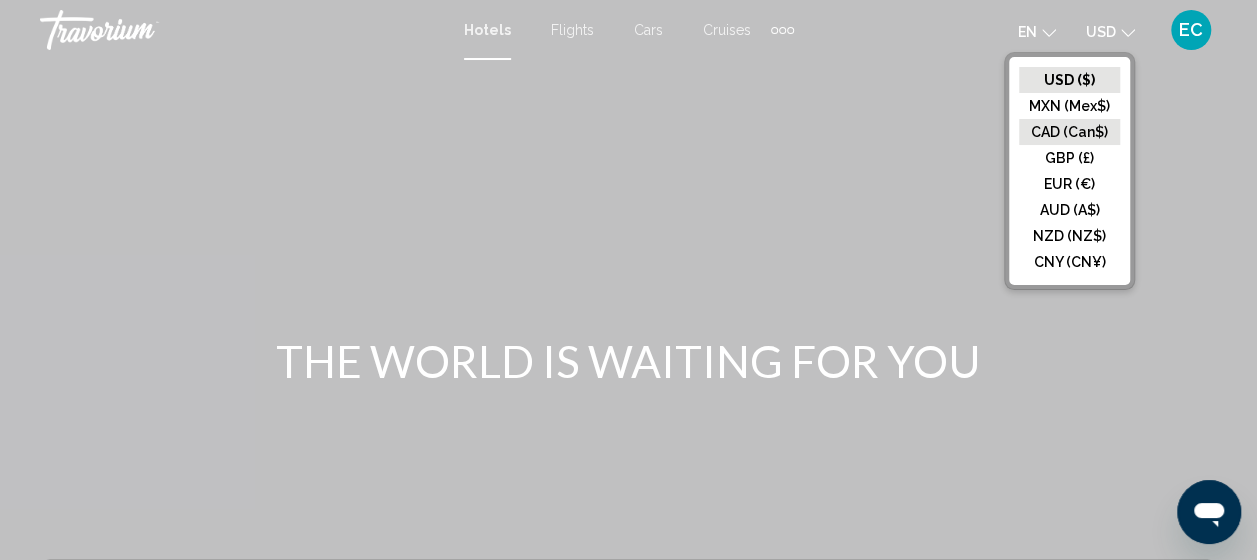 click on "CAD (Can$)" 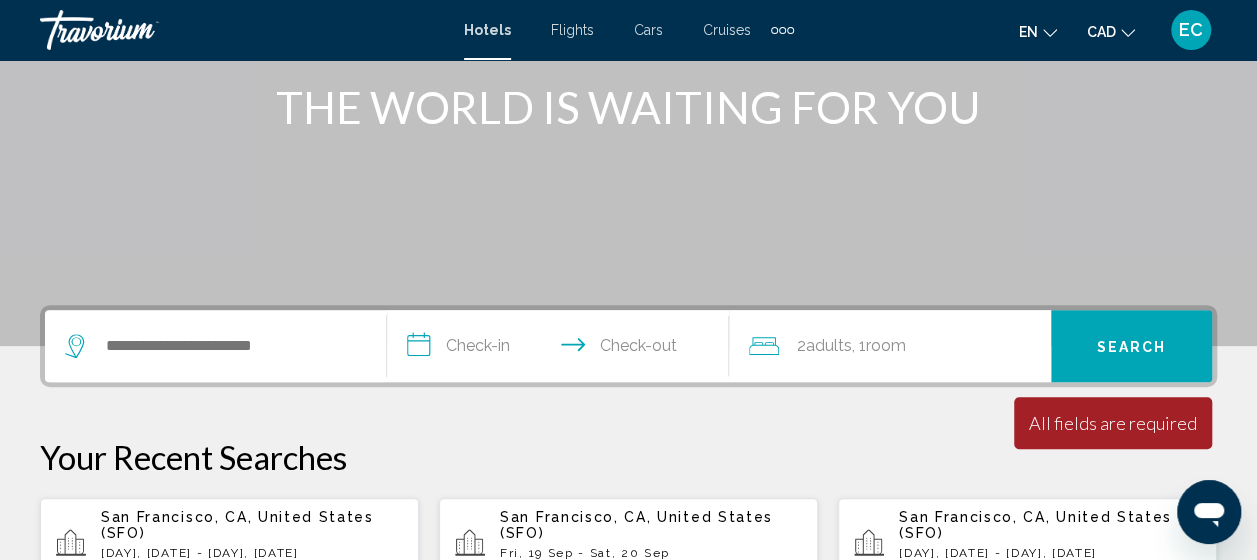scroll, scrollTop: 325, scrollLeft: 0, axis: vertical 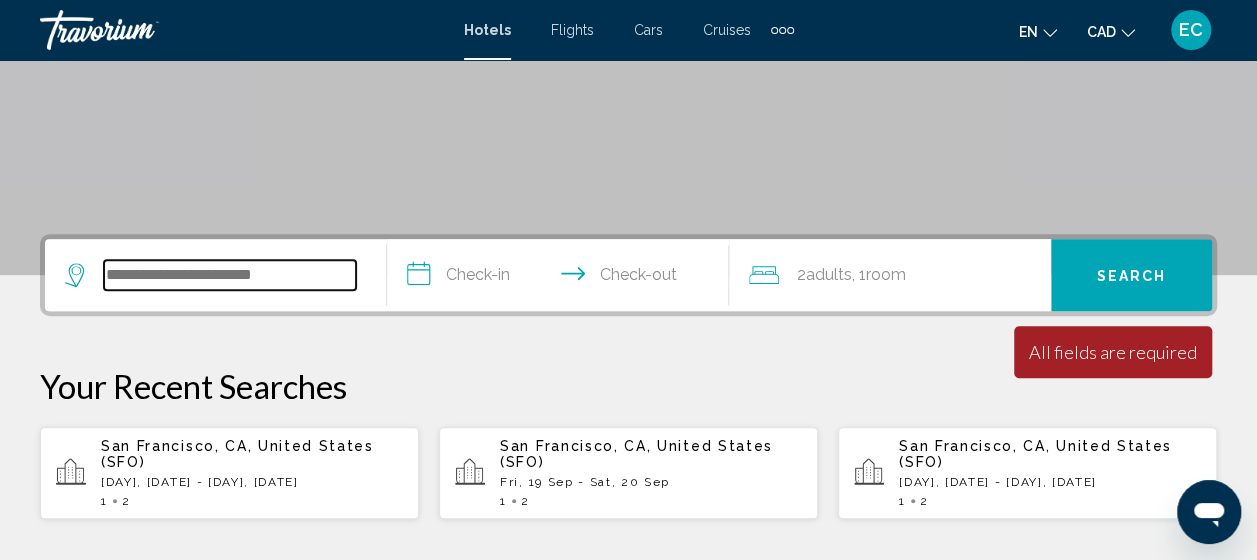 click at bounding box center (230, 275) 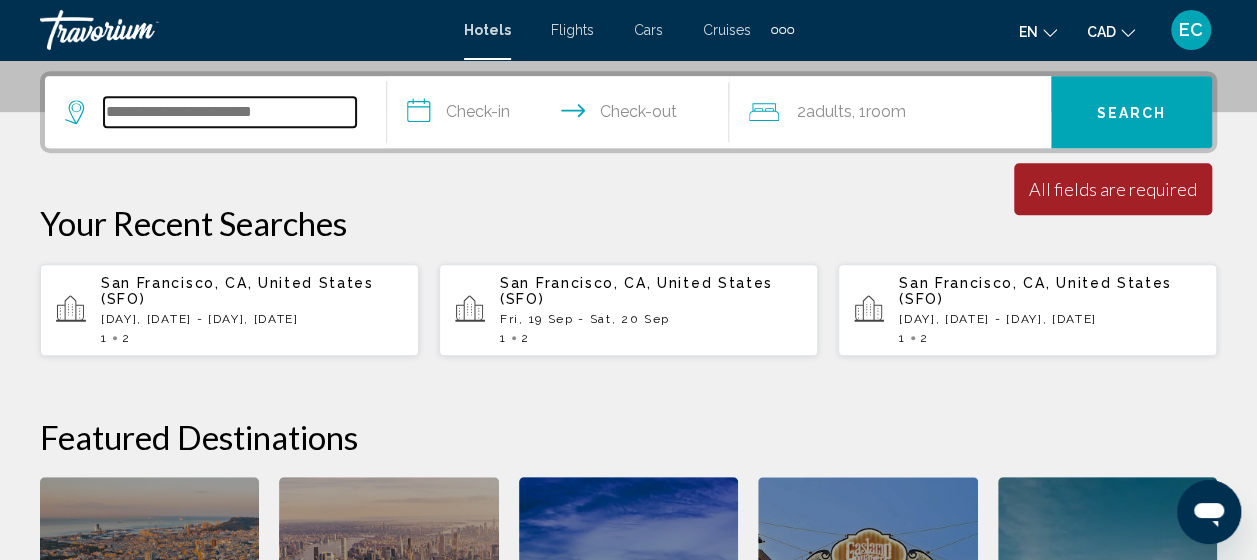 scroll, scrollTop: 494, scrollLeft: 0, axis: vertical 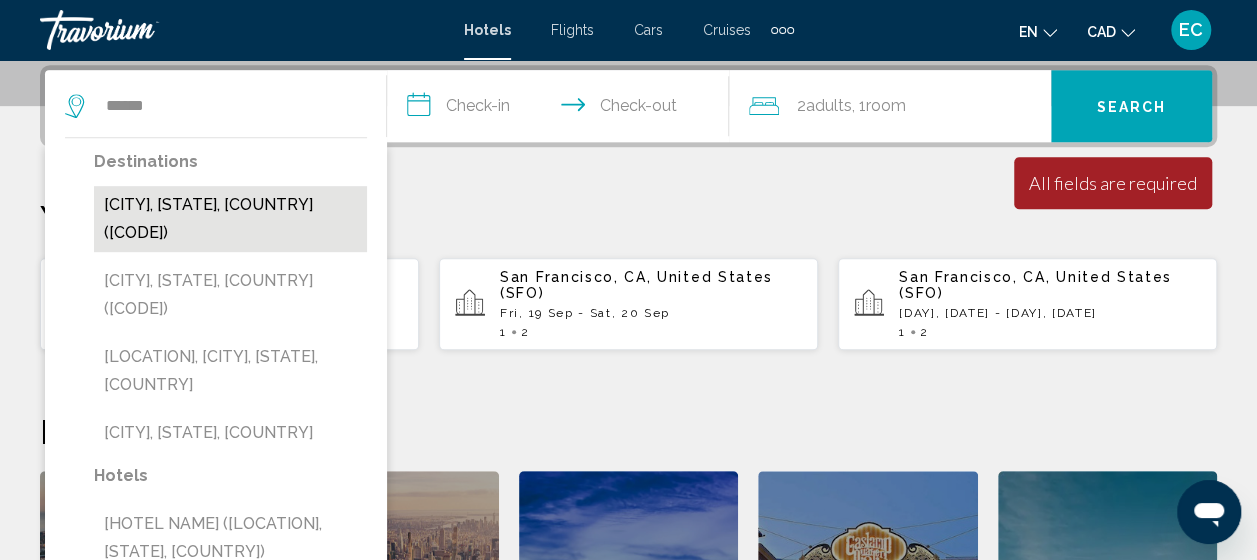 click on "[CITY], [STATE], [COUNTRY] ([CODE])" at bounding box center (230, 219) 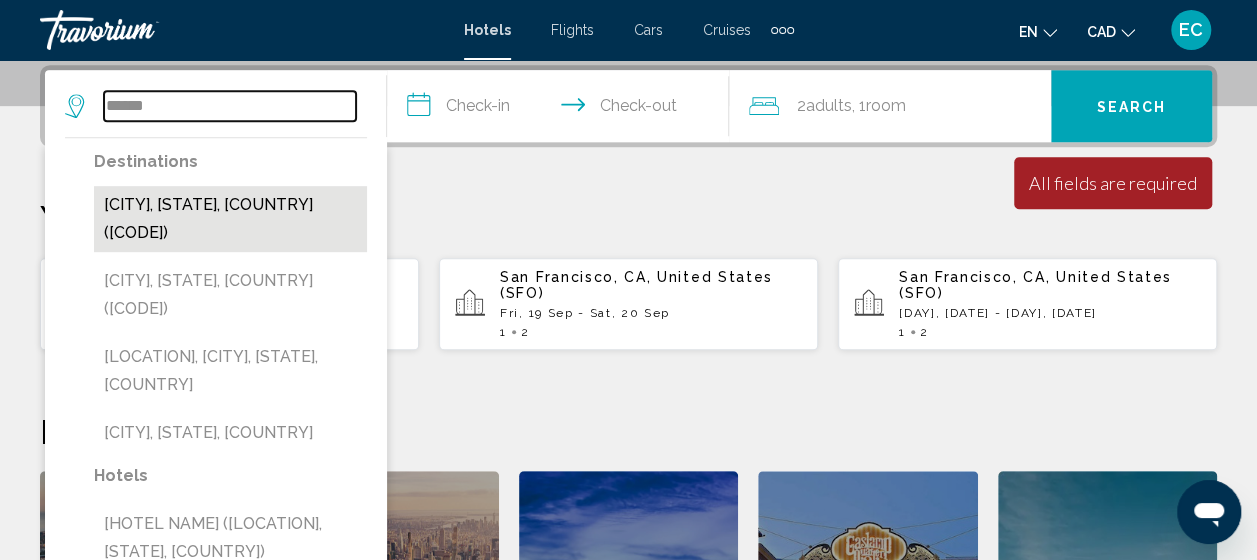 type on "**********" 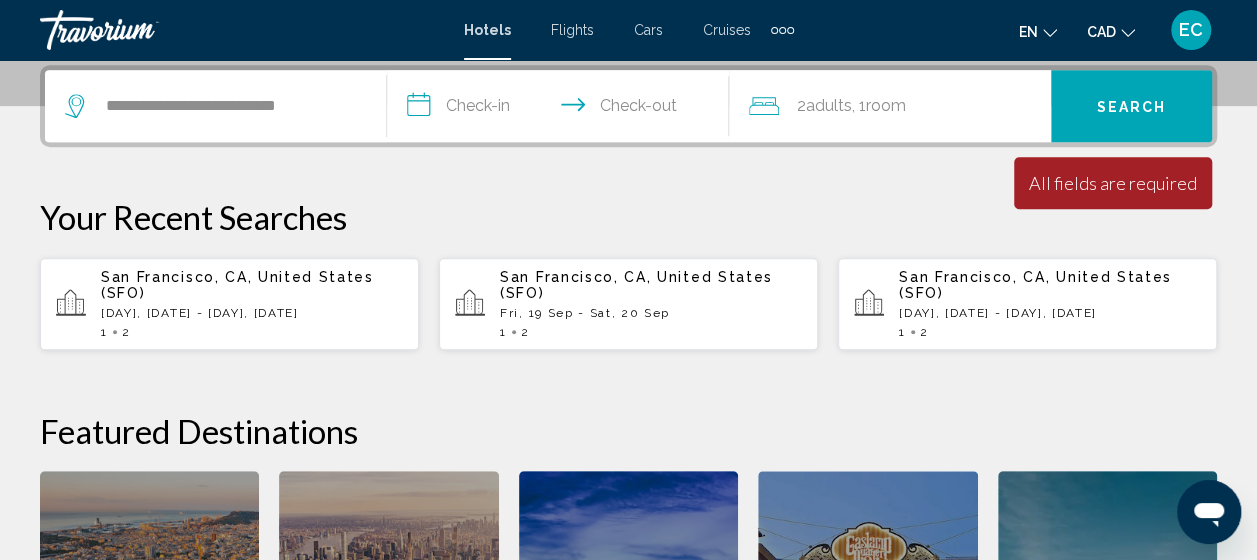 click on "**********" at bounding box center (562, 109) 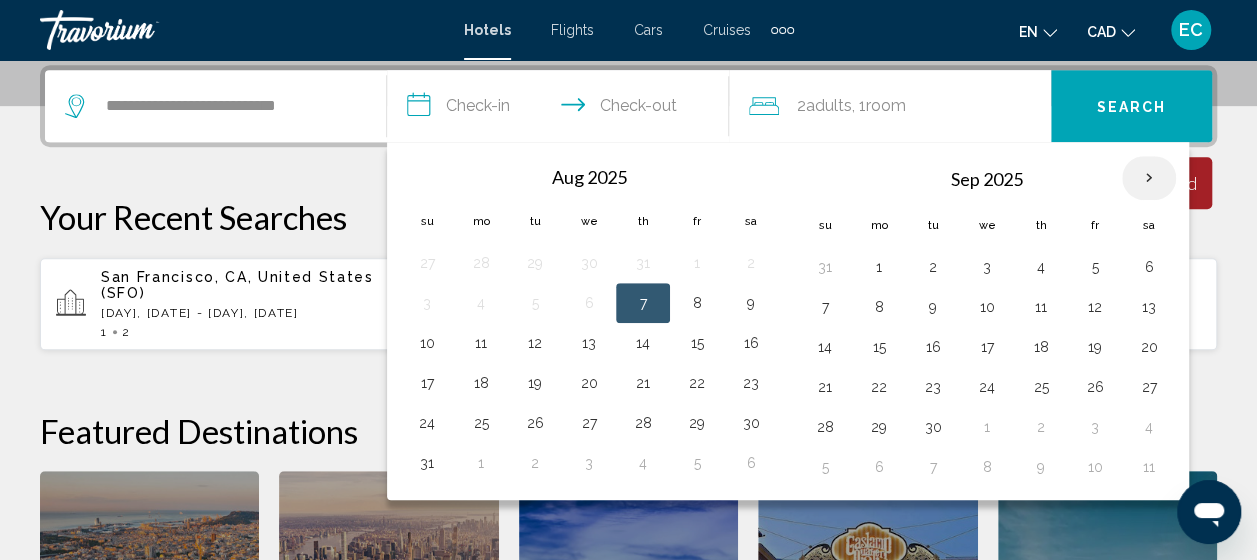click at bounding box center (1149, 178) 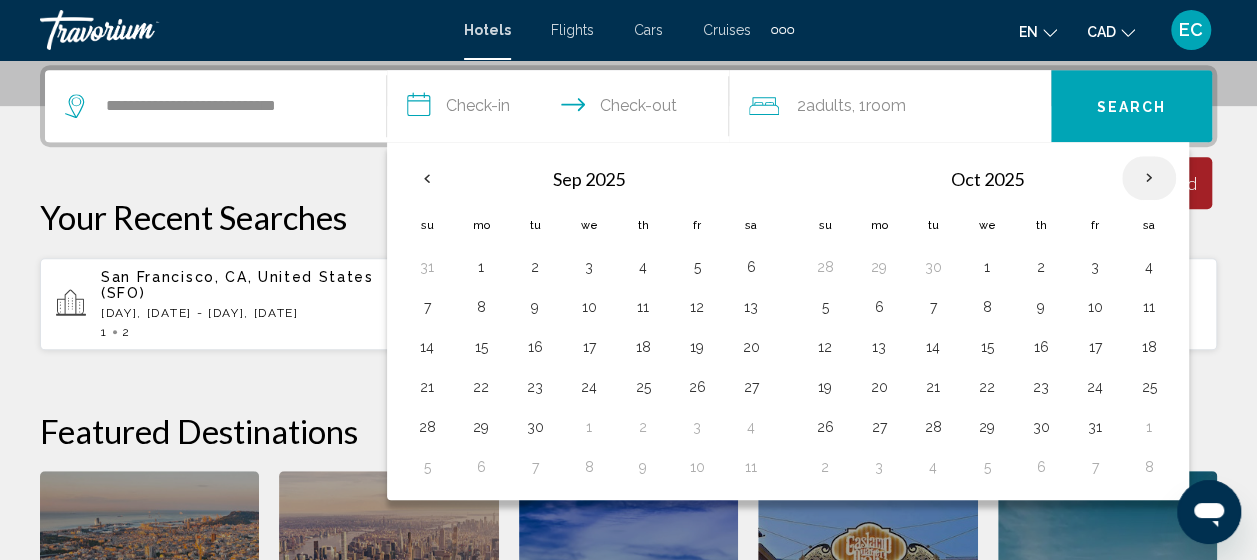 click at bounding box center [1149, 178] 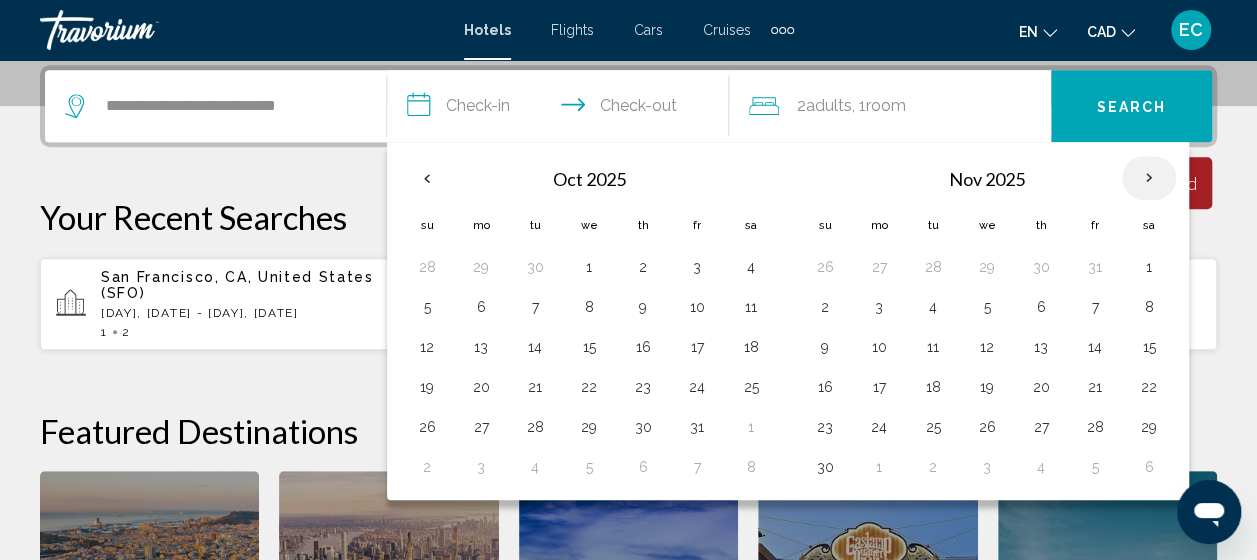 click at bounding box center (1149, 178) 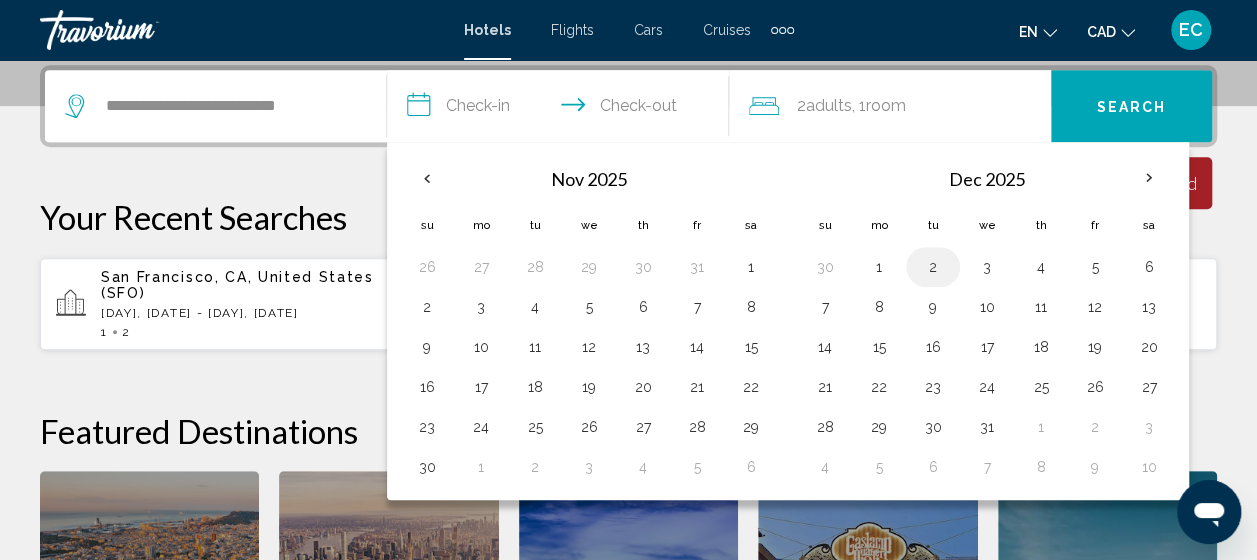 click on "2" at bounding box center (933, 267) 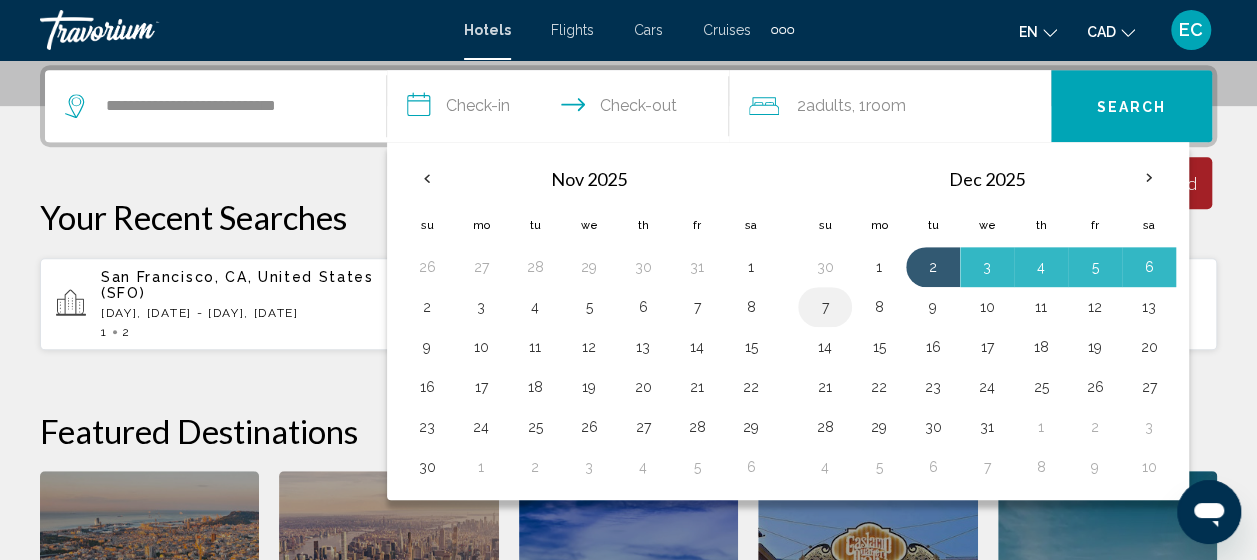 click on "7" at bounding box center (825, 307) 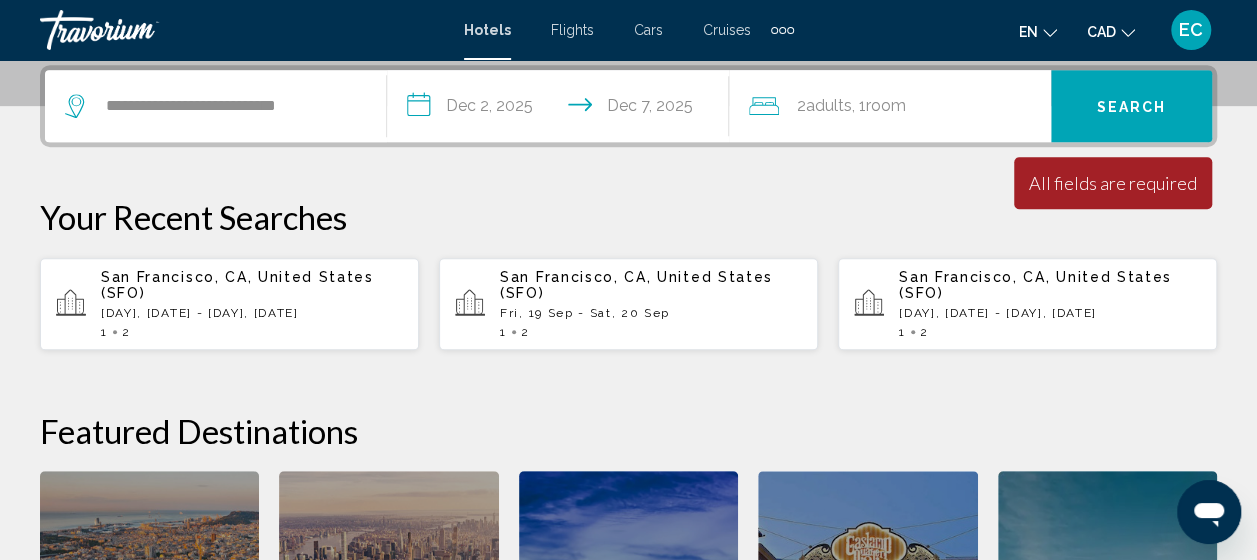 click on "All fields are required" at bounding box center [1113, 183] 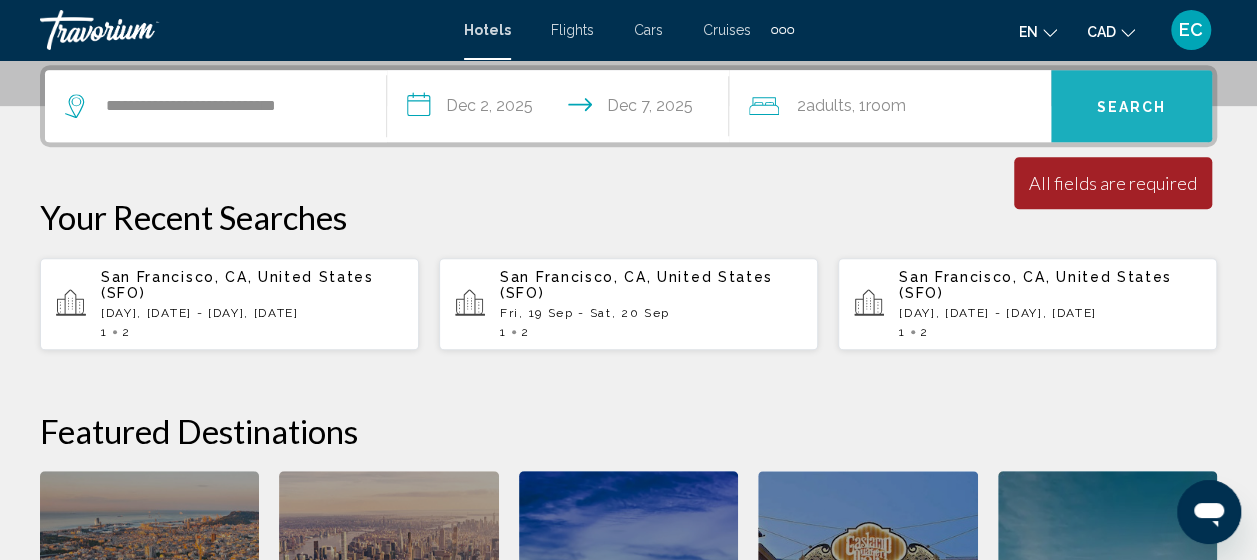 click on "Search" at bounding box center [1132, 107] 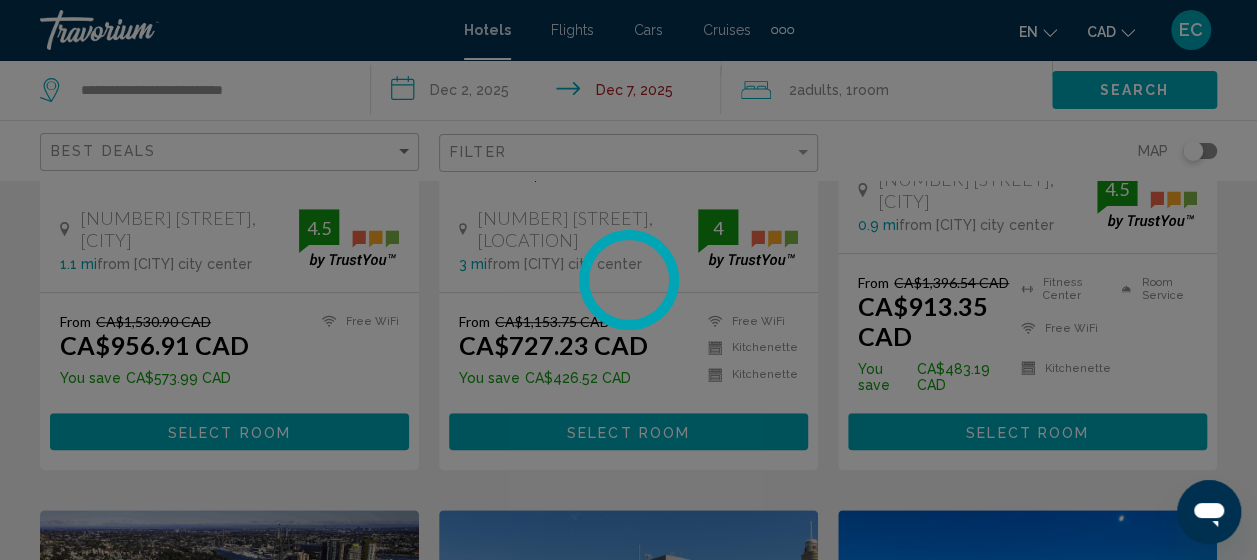 scroll, scrollTop: 0, scrollLeft: 0, axis: both 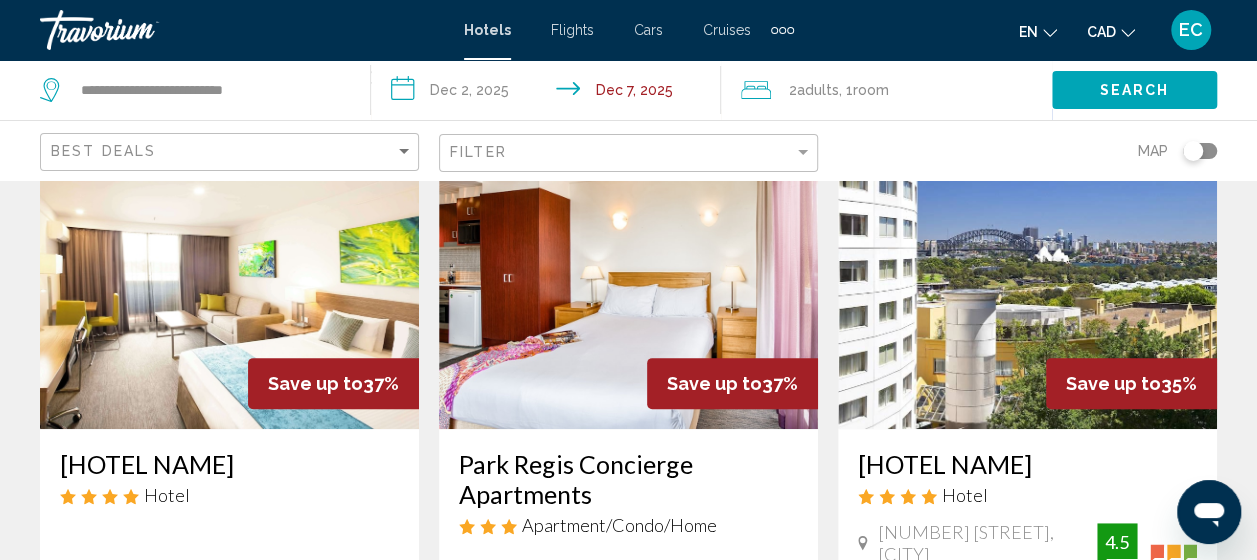 click on "**********" at bounding box center (550, 93) 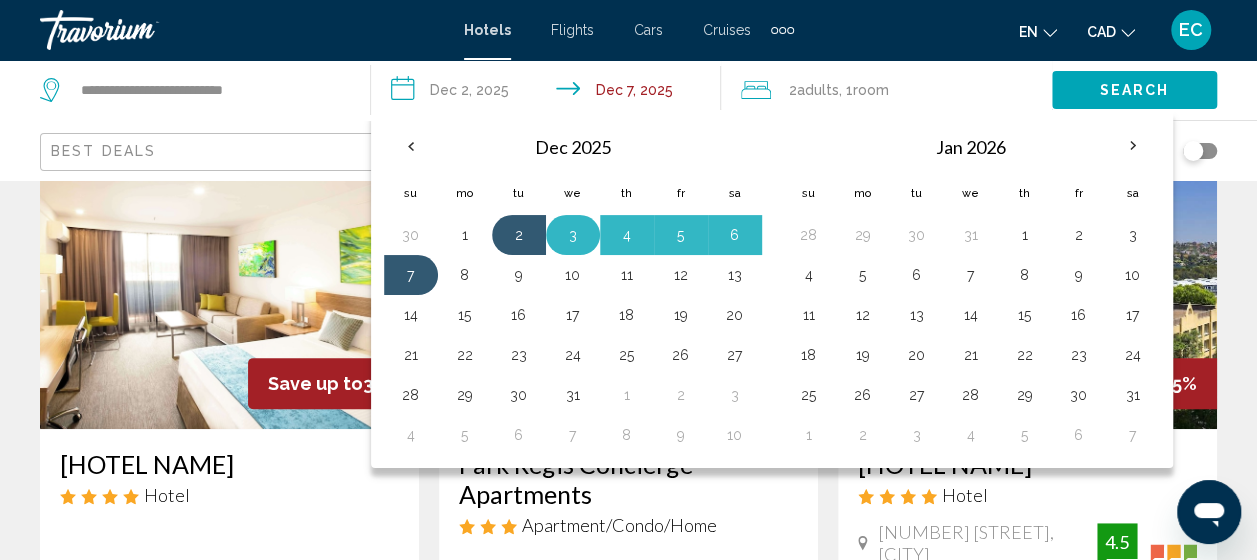 click on "3" at bounding box center (573, 235) 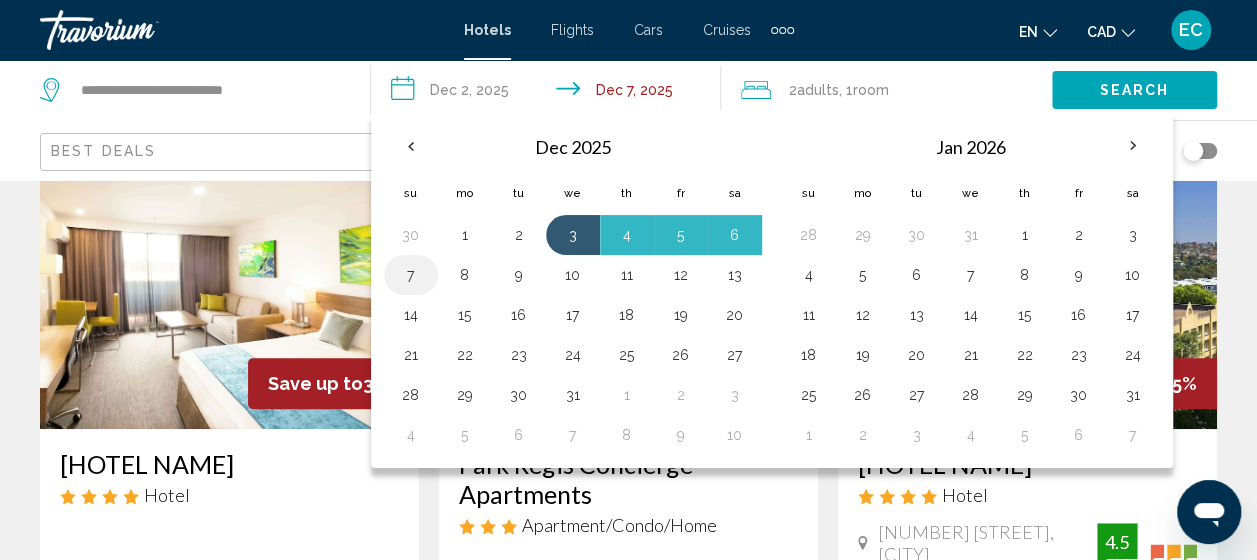 click on "7" at bounding box center [411, 275] 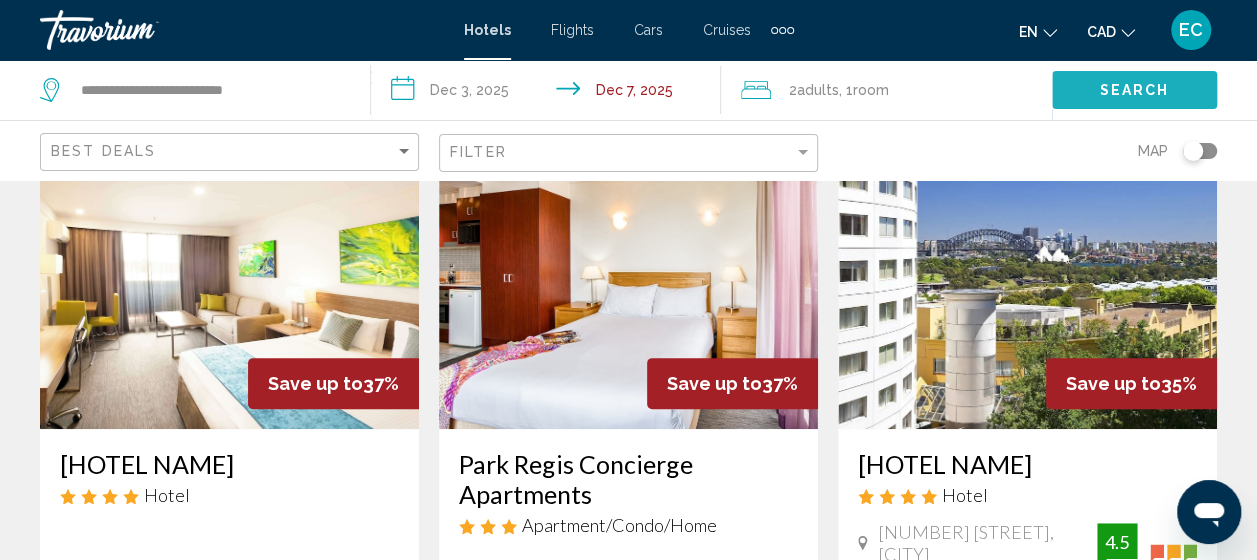 click on "Search" 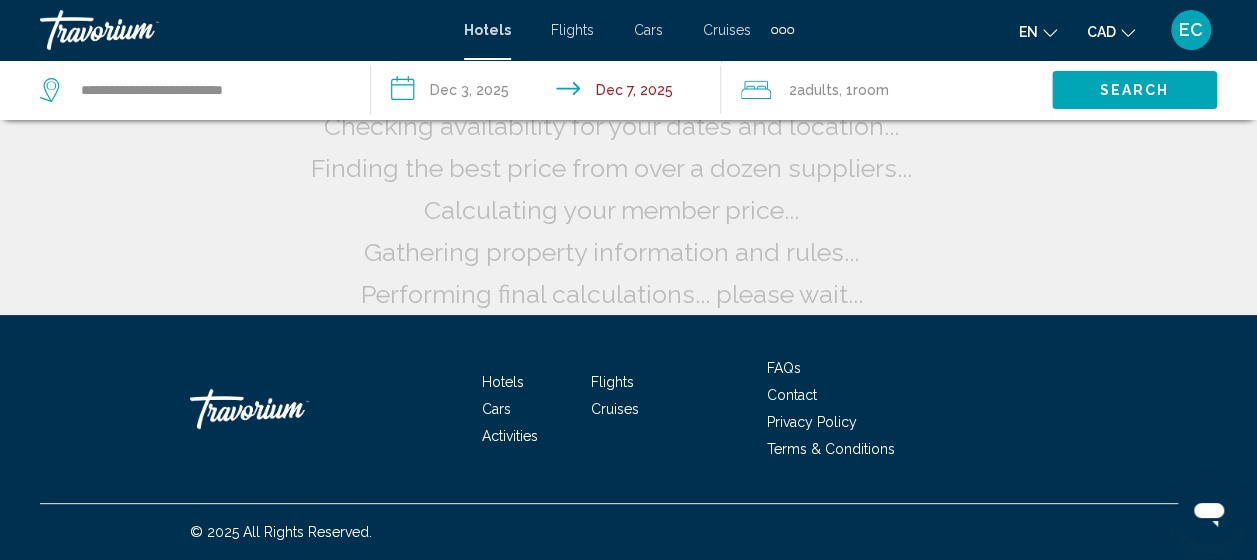 scroll, scrollTop: 0, scrollLeft: 0, axis: both 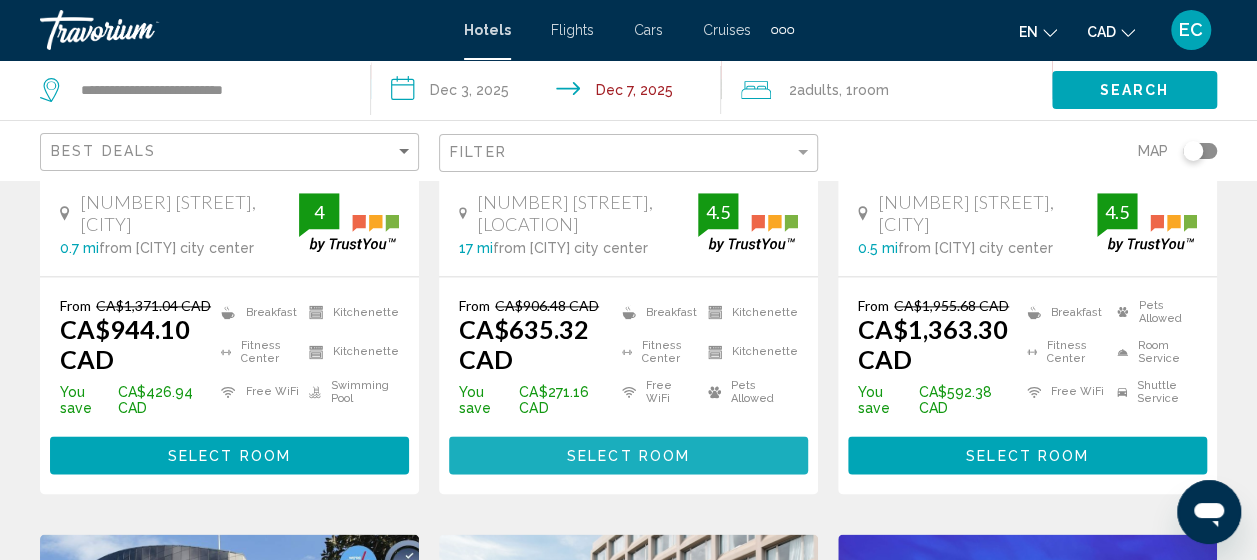 click on "Select Room" at bounding box center (628, 456) 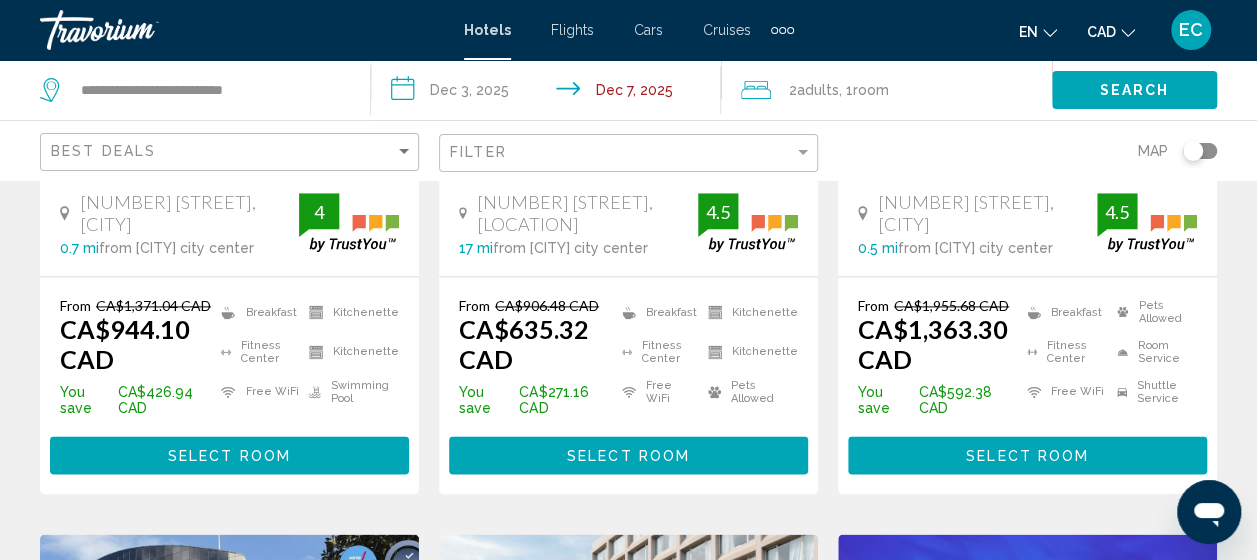 scroll, scrollTop: 254, scrollLeft: 0, axis: vertical 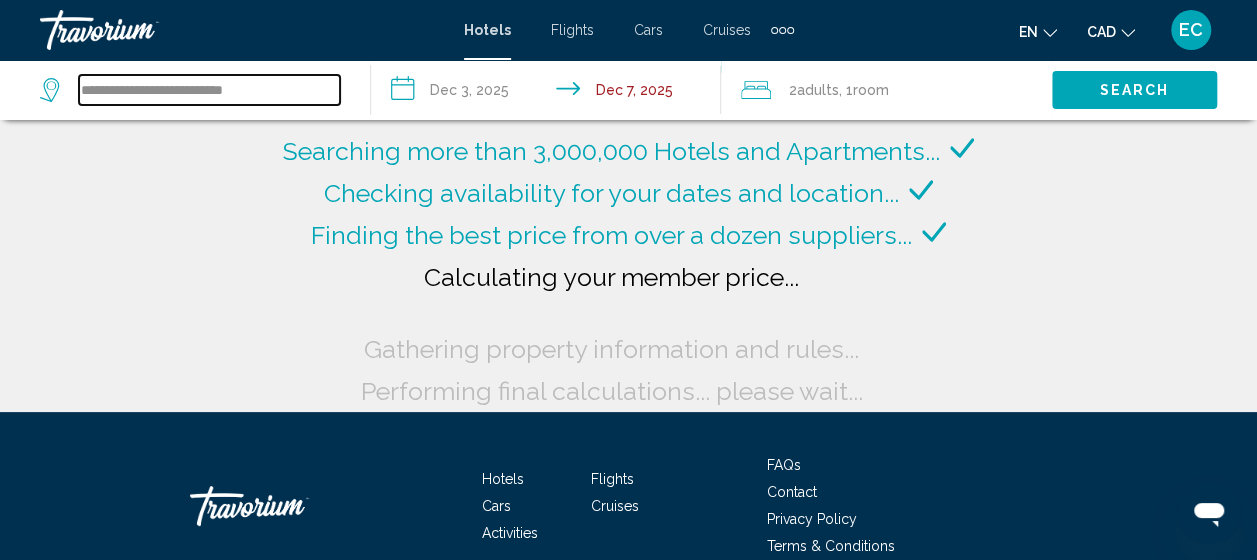 click on "**********" at bounding box center [209, 90] 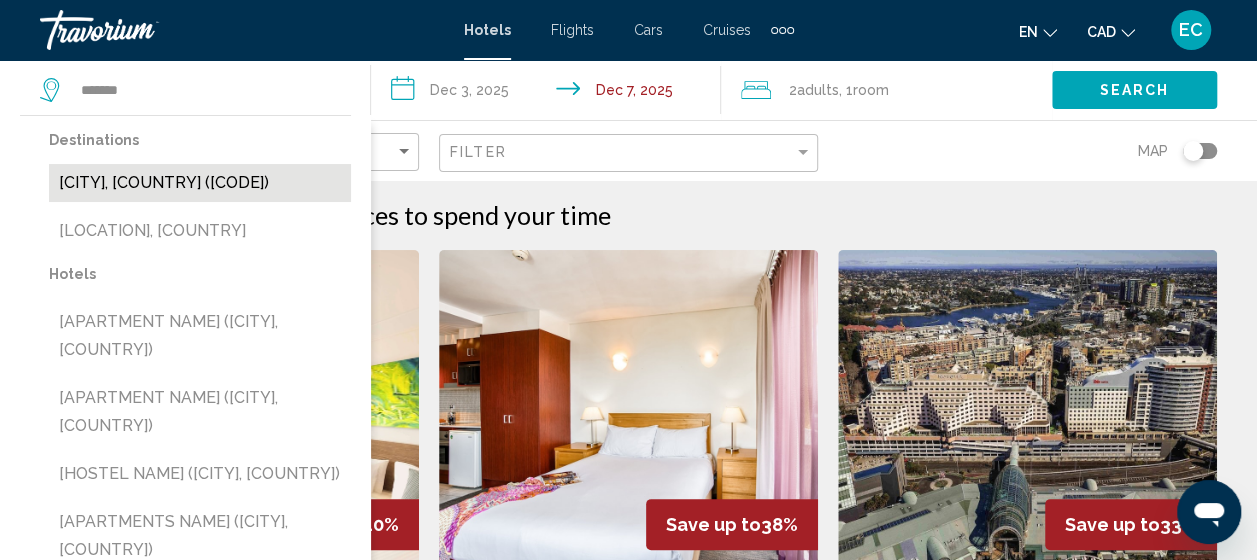 click on "[CITY], [COUNTRY] ([CODE])" at bounding box center (200, 183) 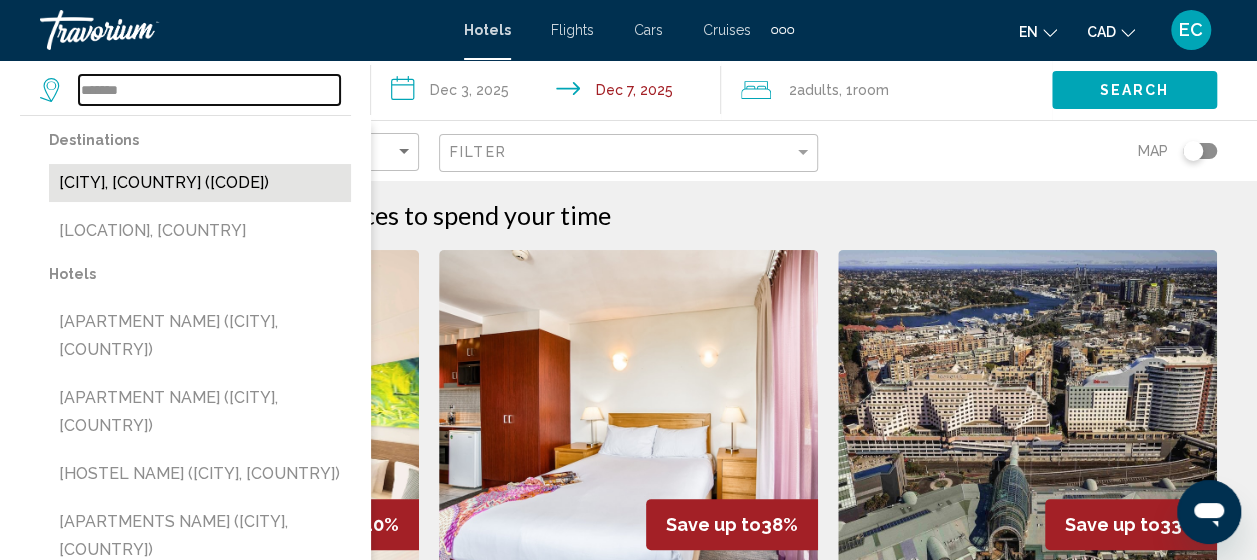 type on "**********" 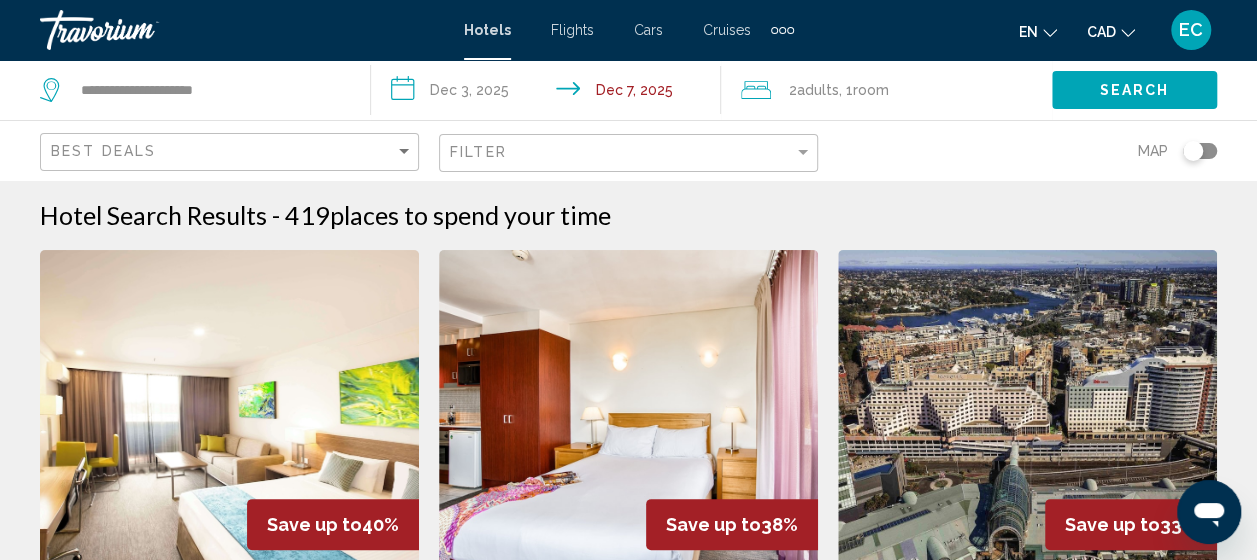 click on "**********" at bounding box center [550, 93] 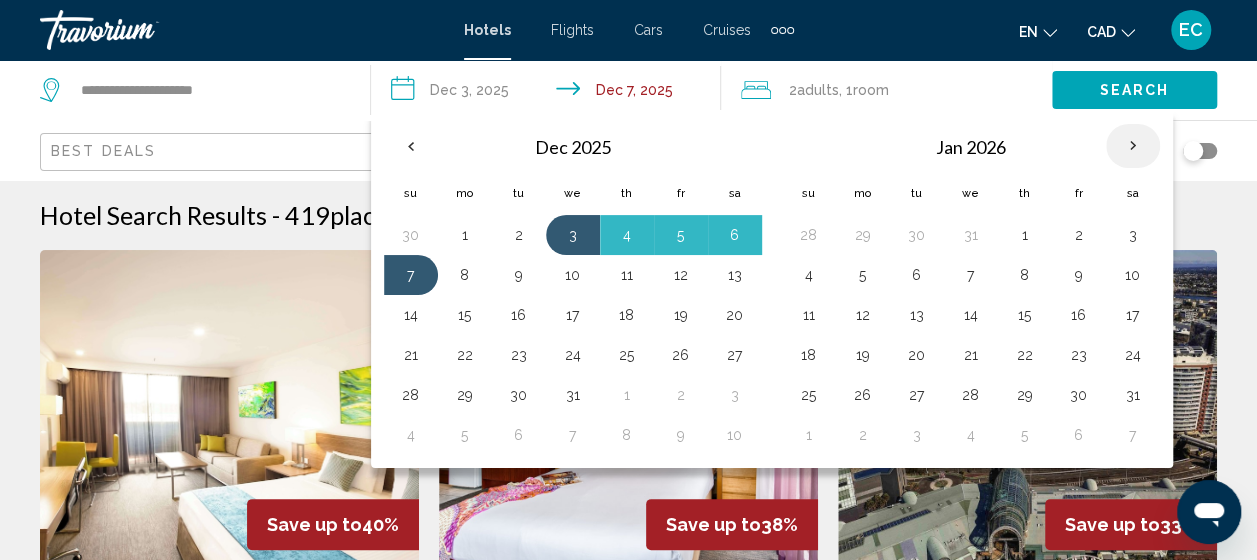click at bounding box center [1133, 146] 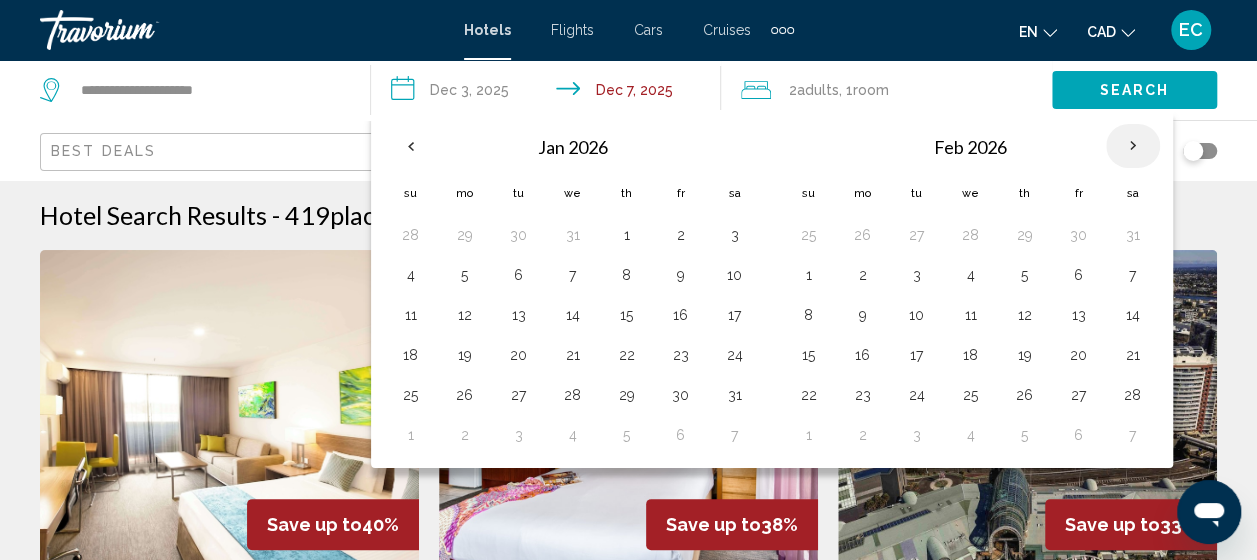 click at bounding box center (1133, 146) 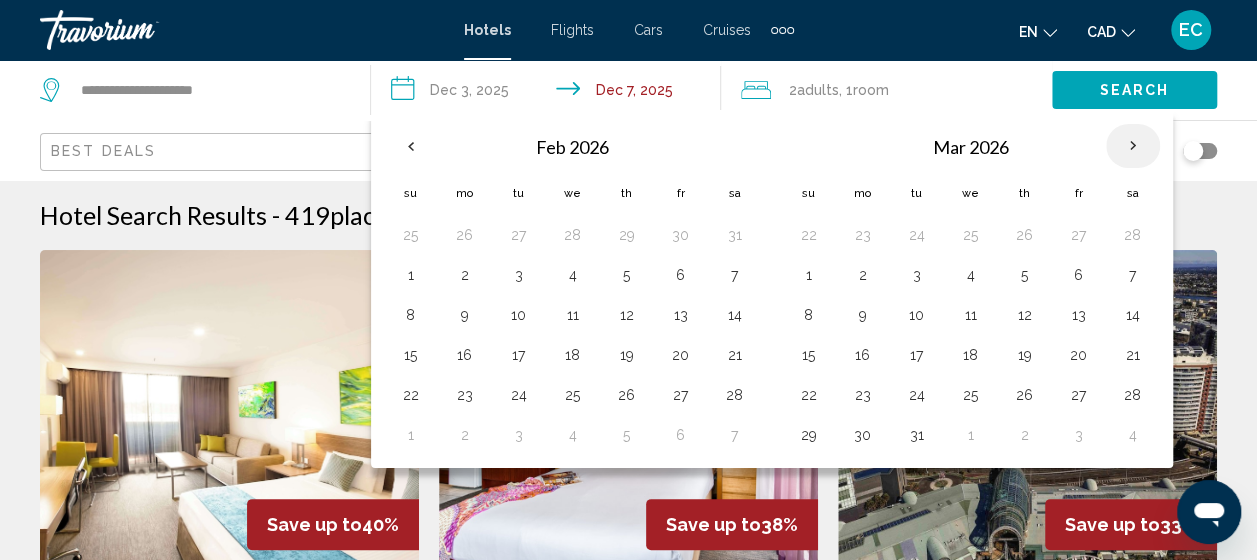 click at bounding box center [1133, 146] 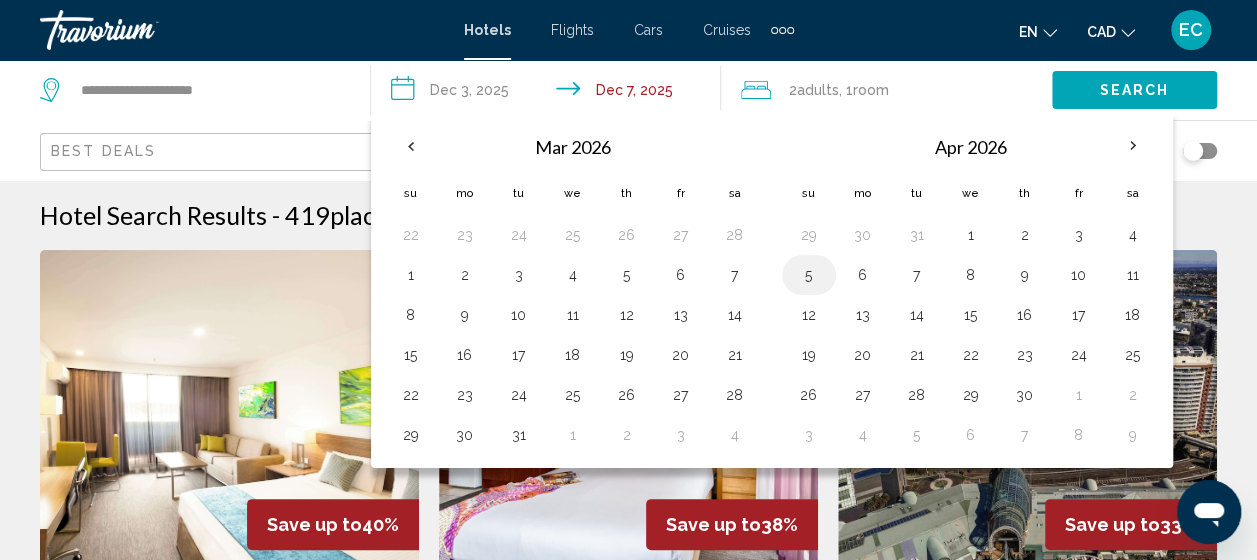 click on "5" at bounding box center [809, 275] 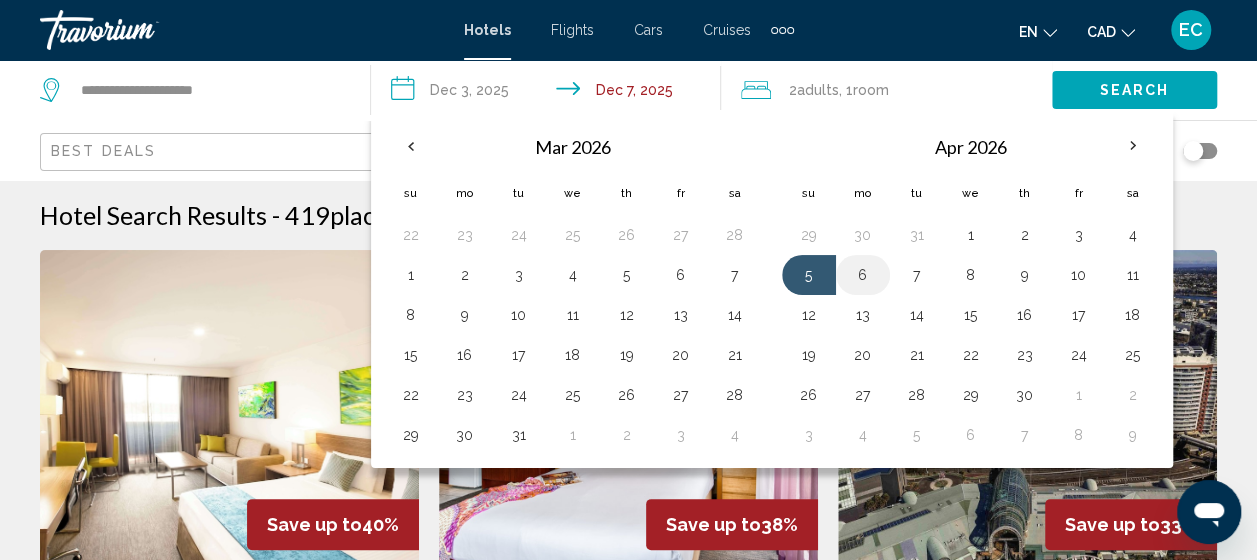 click on "6" at bounding box center [863, 275] 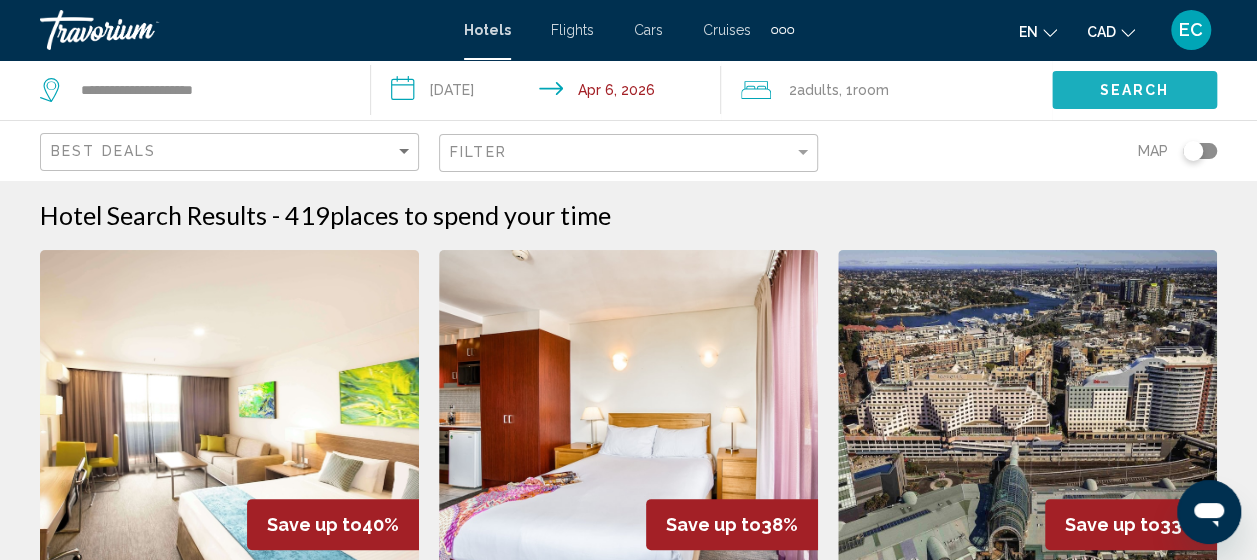 click on "Search" 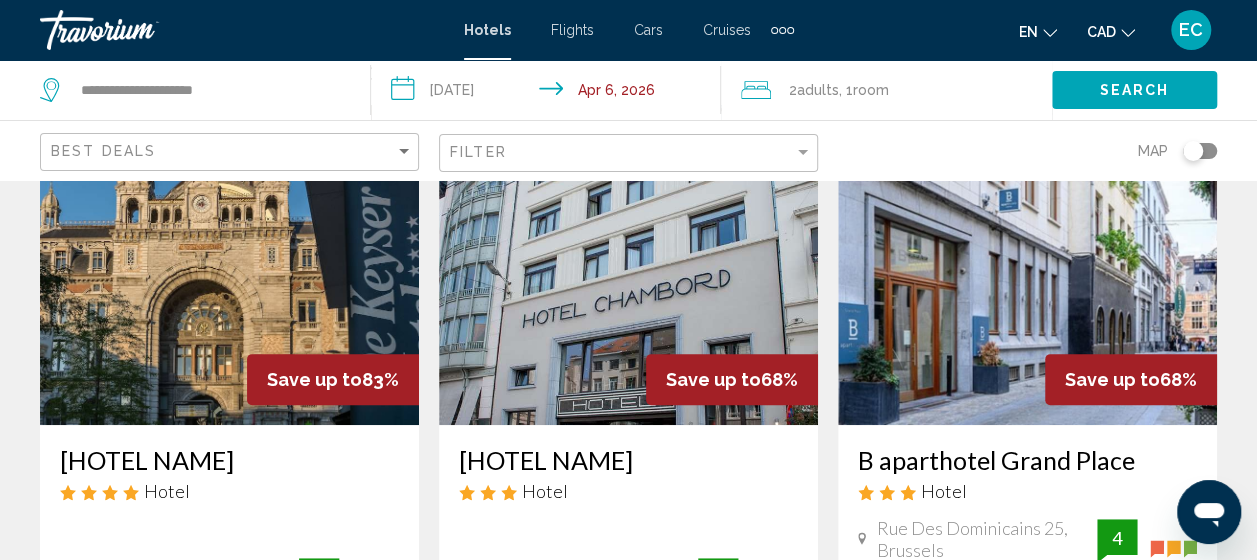 scroll, scrollTop: 0, scrollLeft: 0, axis: both 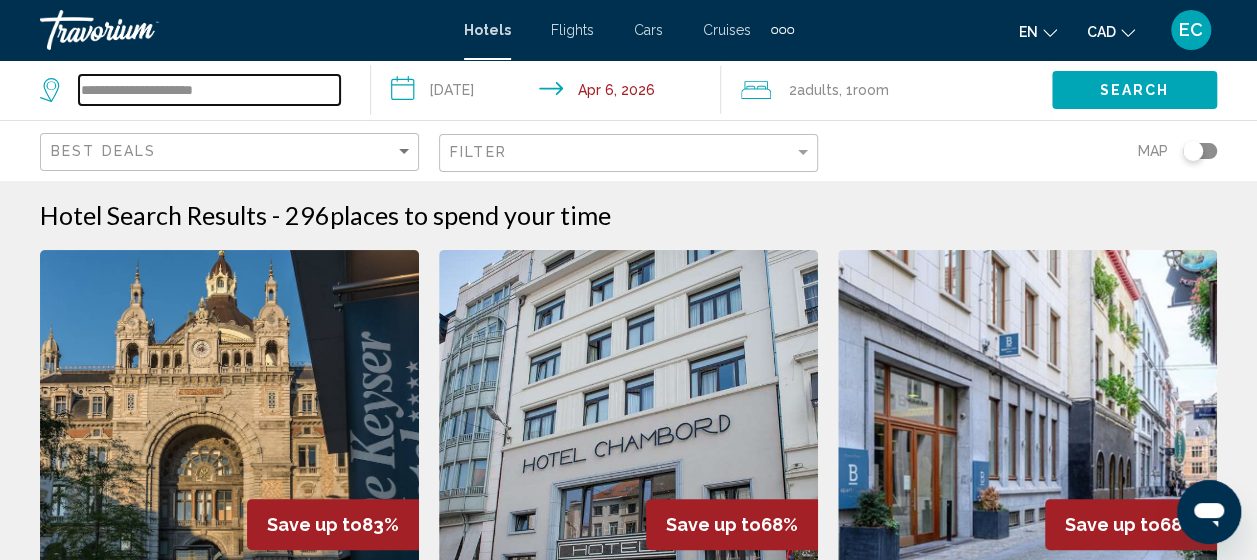 click on "**********" at bounding box center (209, 90) 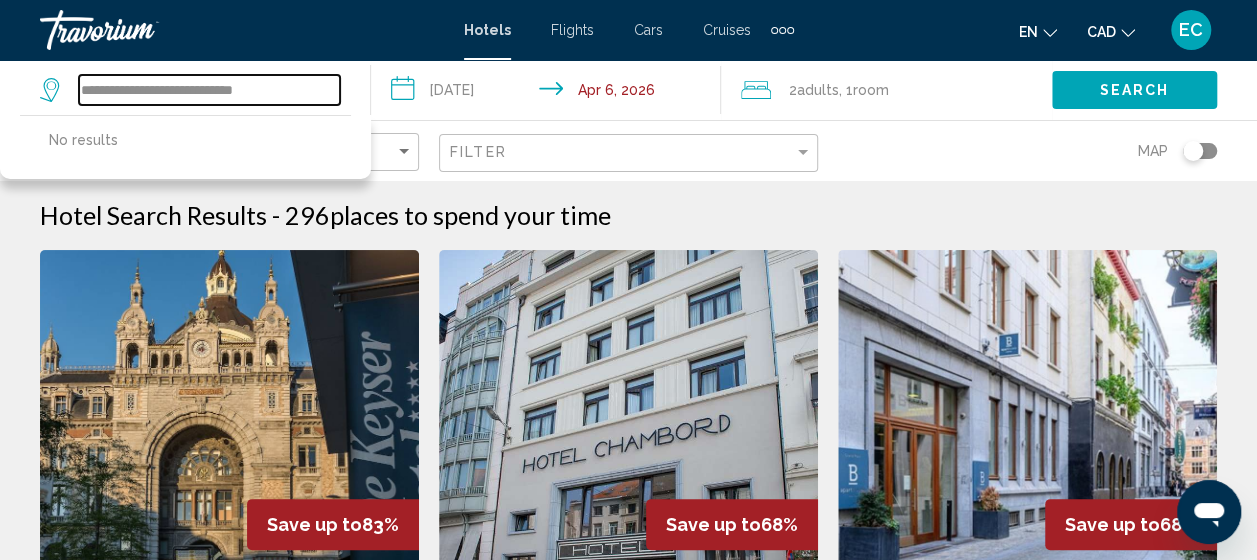drag, startPoint x: 306, startPoint y: 90, endPoint x: 2, endPoint y: 90, distance: 304 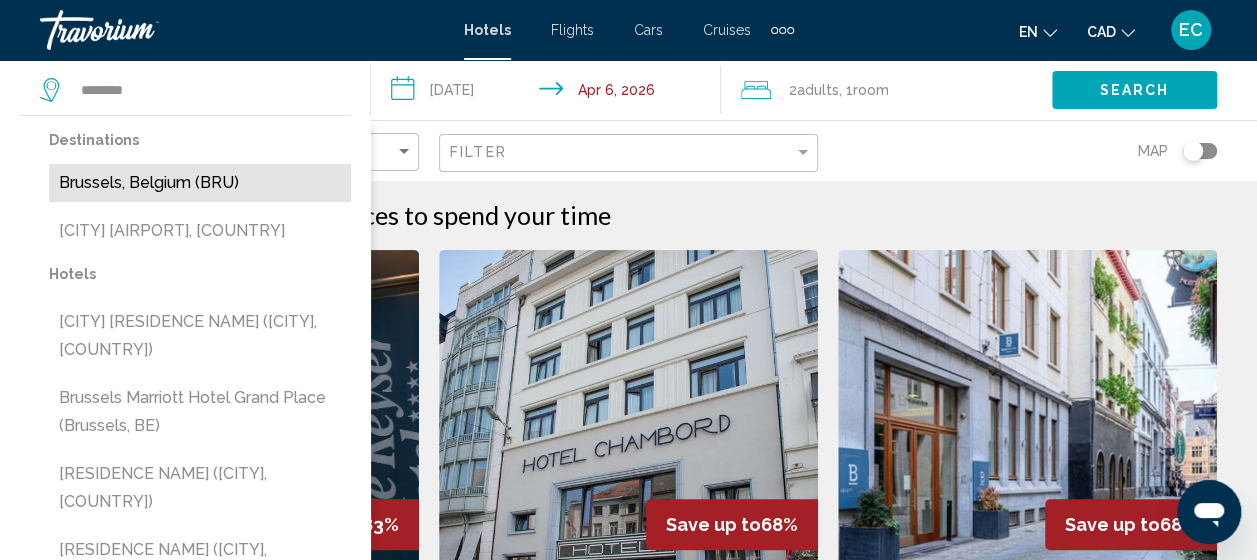 click on "Brussels, Belgium (BRU)" at bounding box center (200, 183) 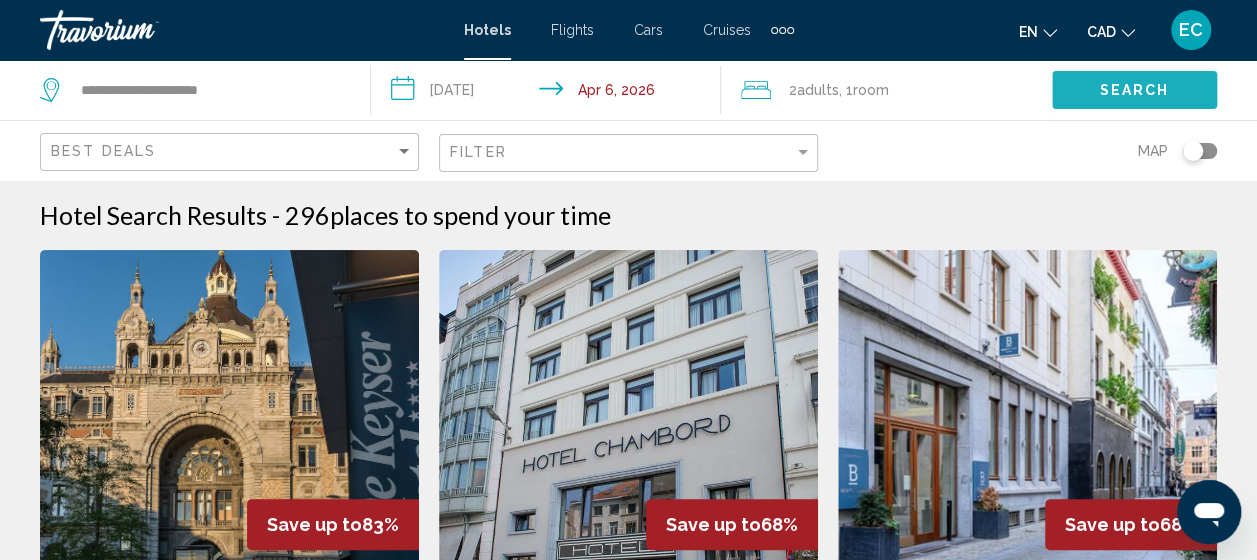 click on "Search" 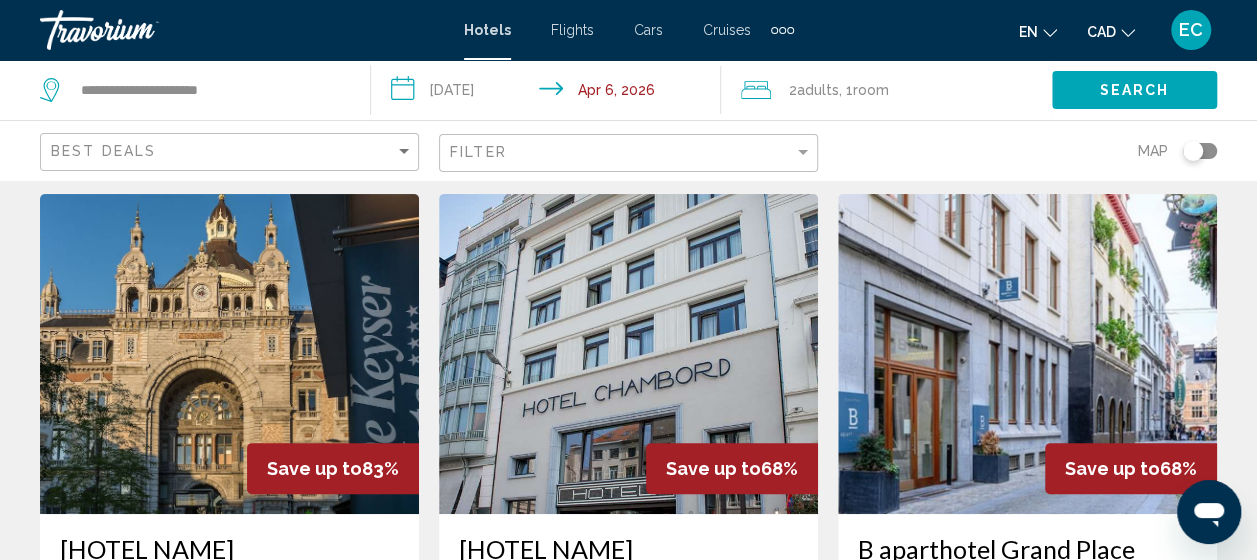 scroll, scrollTop: 0, scrollLeft: 0, axis: both 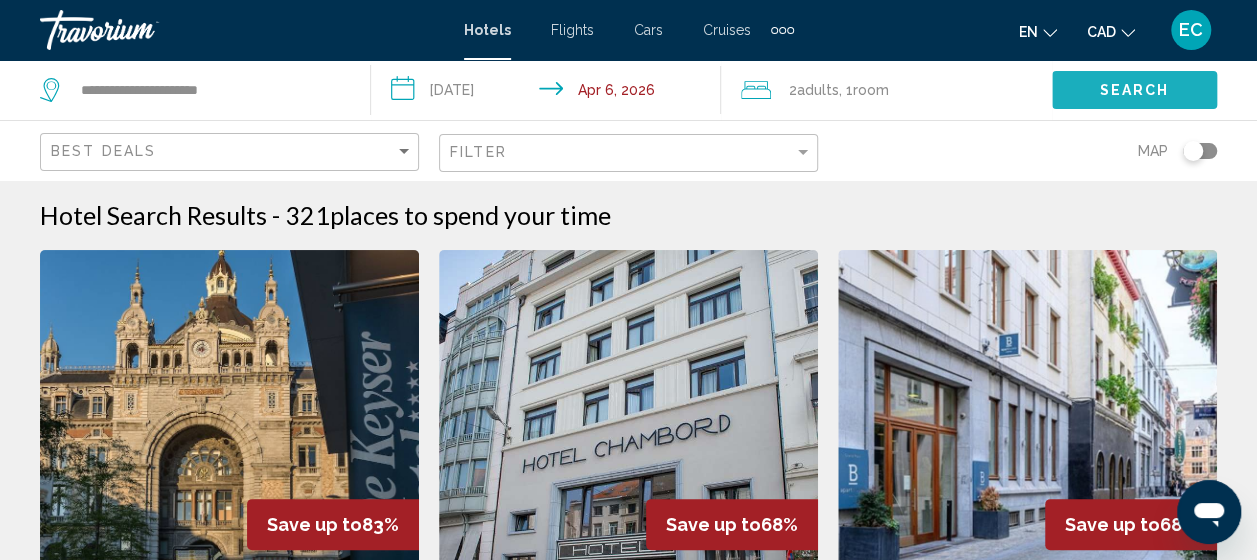 click on "Search" 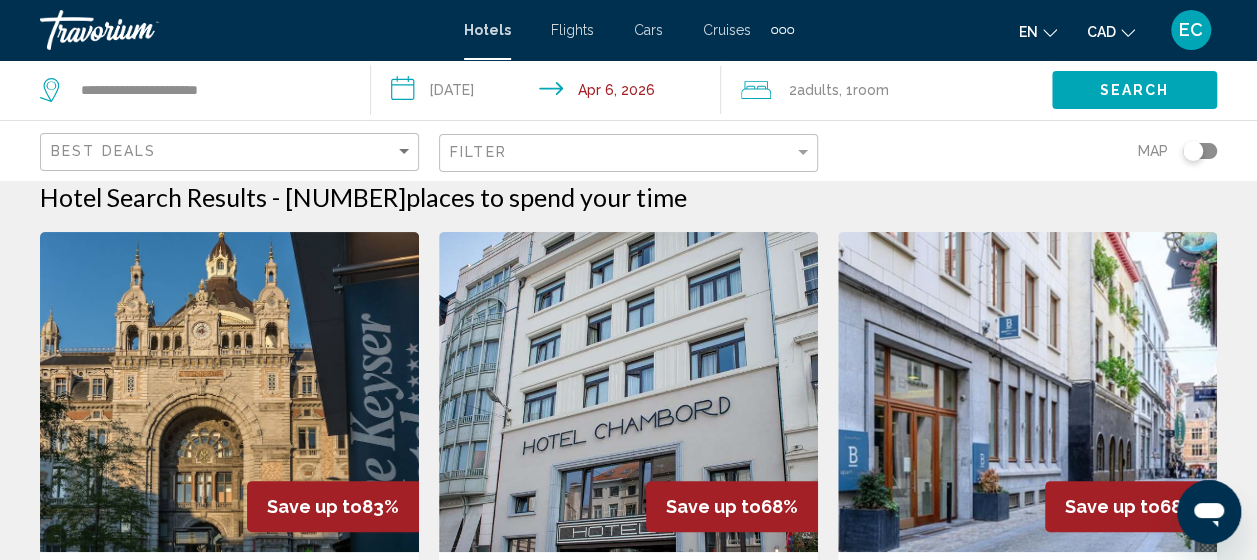 scroll, scrollTop: 0, scrollLeft: 0, axis: both 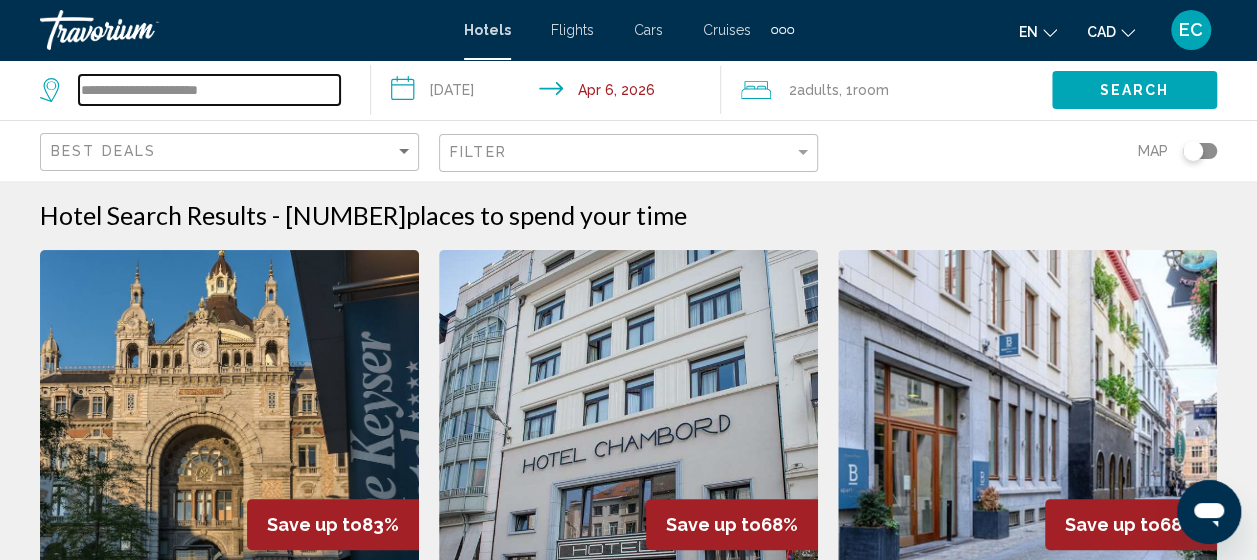 click on "**********" at bounding box center (209, 90) 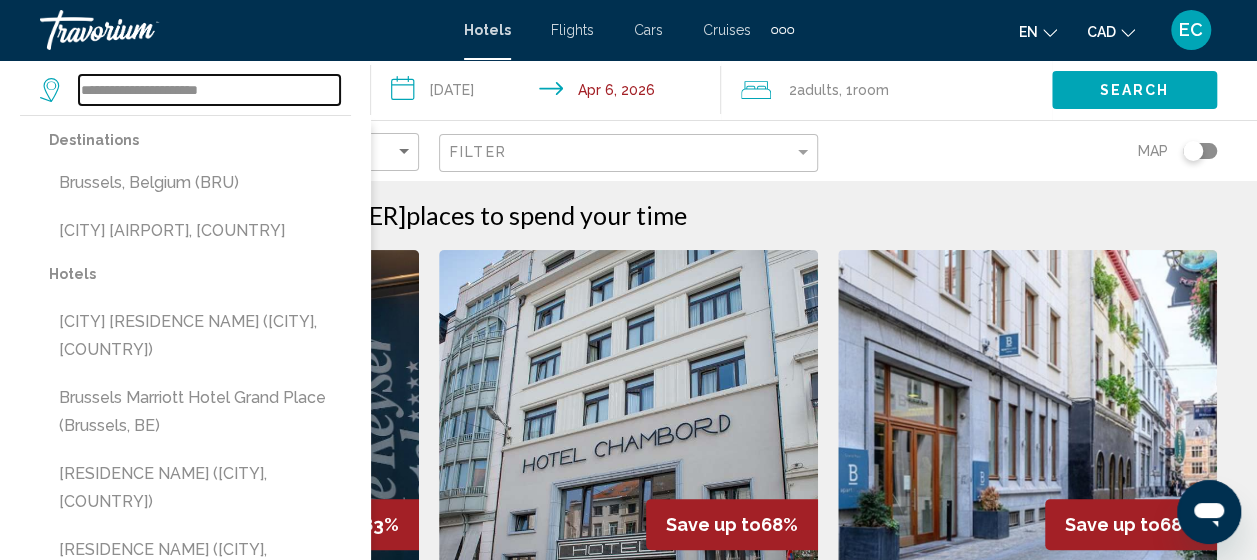 drag, startPoint x: 293, startPoint y: 86, endPoint x: 44, endPoint y: 86, distance: 249 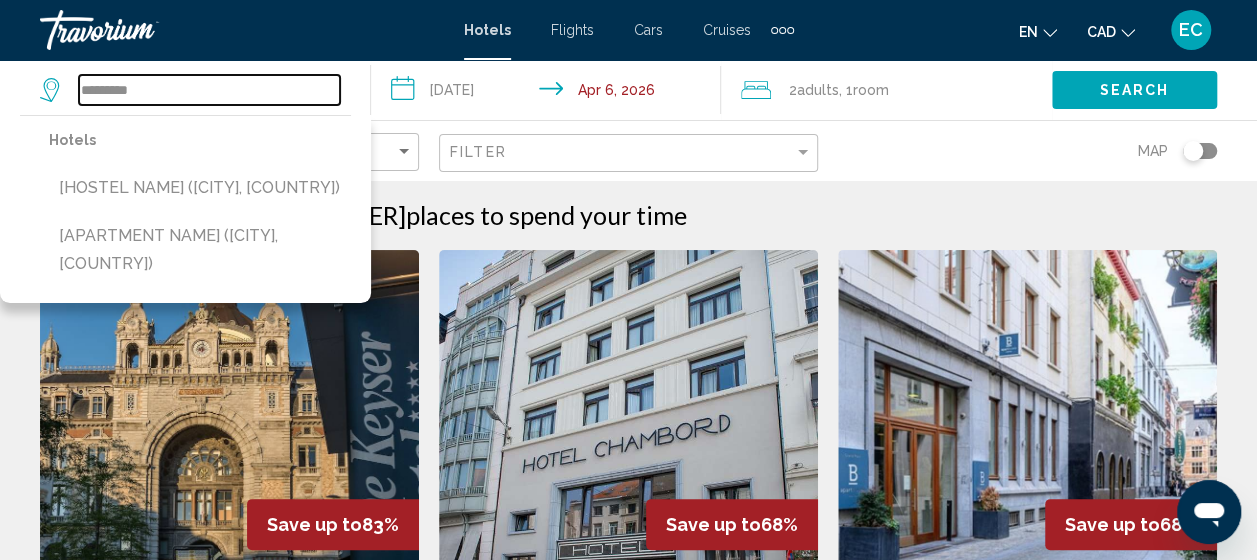 type on "*********" 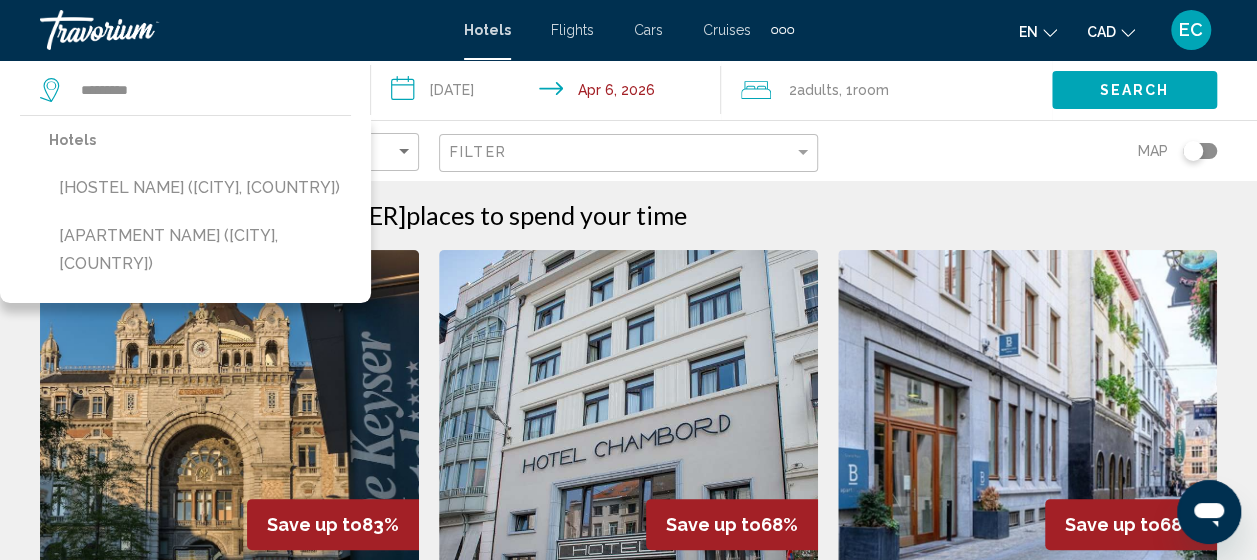 click on "**********" at bounding box center (550, 93) 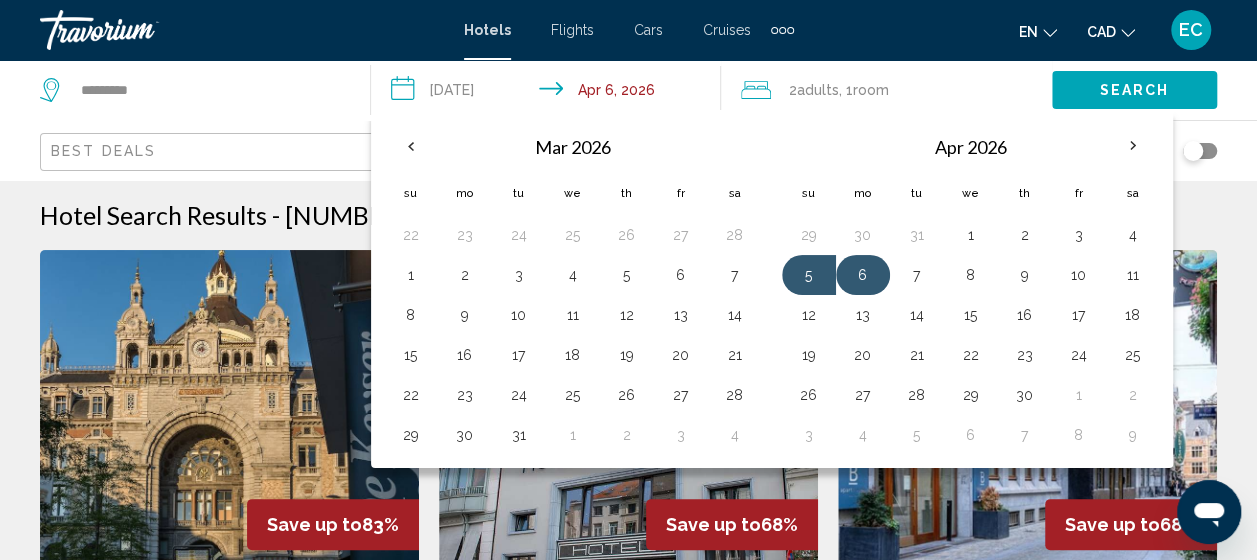 click on "6" at bounding box center (863, 275) 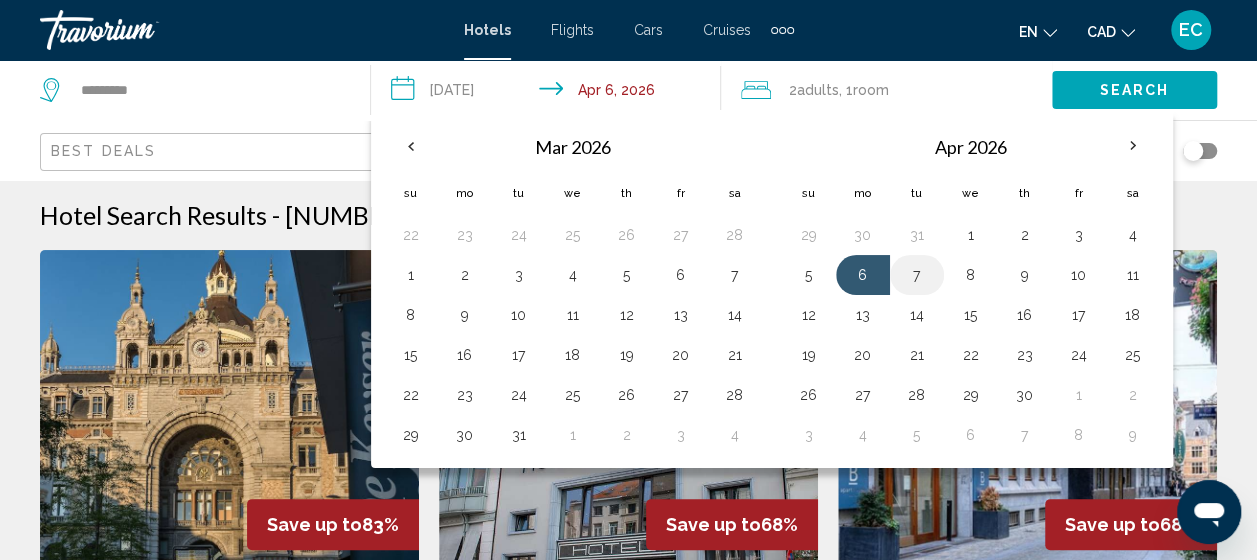 click on "7" at bounding box center (917, 275) 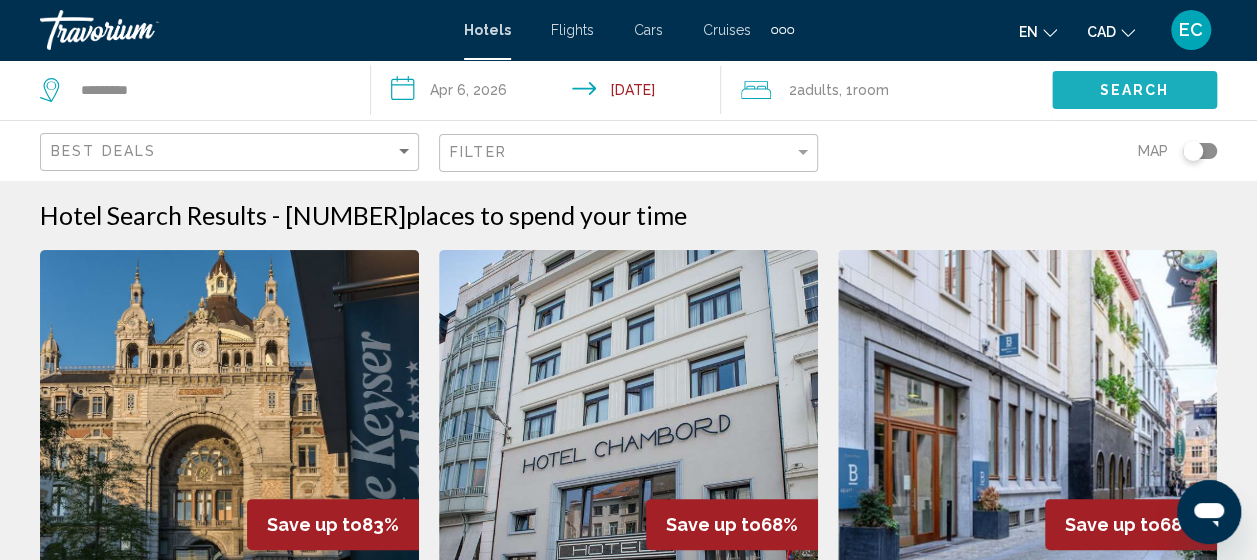 click on "Search" 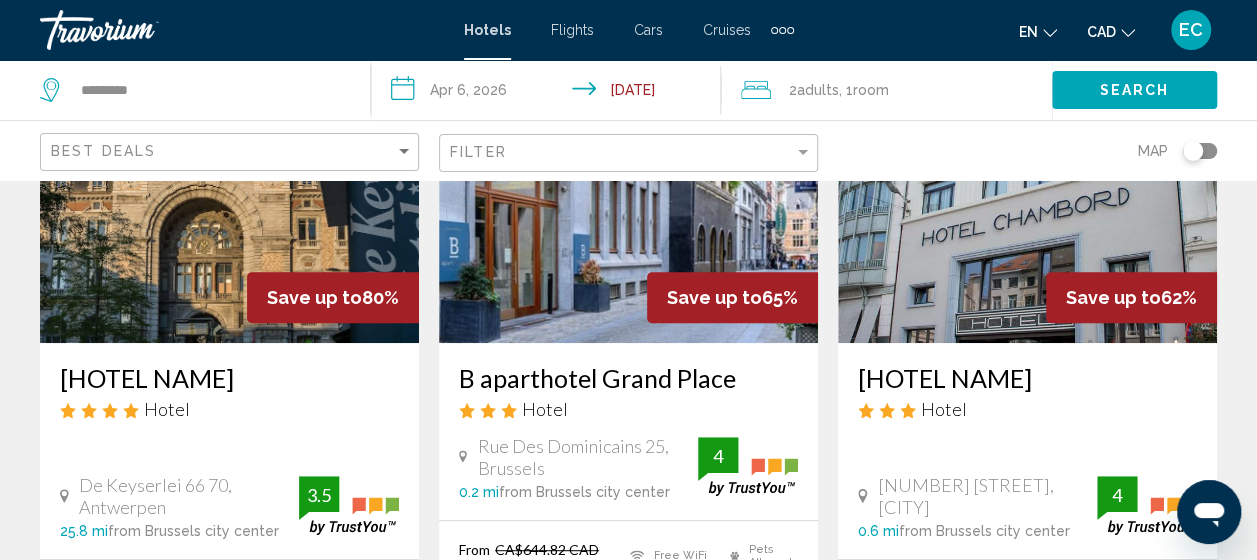 scroll, scrollTop: 0, scrollLeft: 0, axis: both 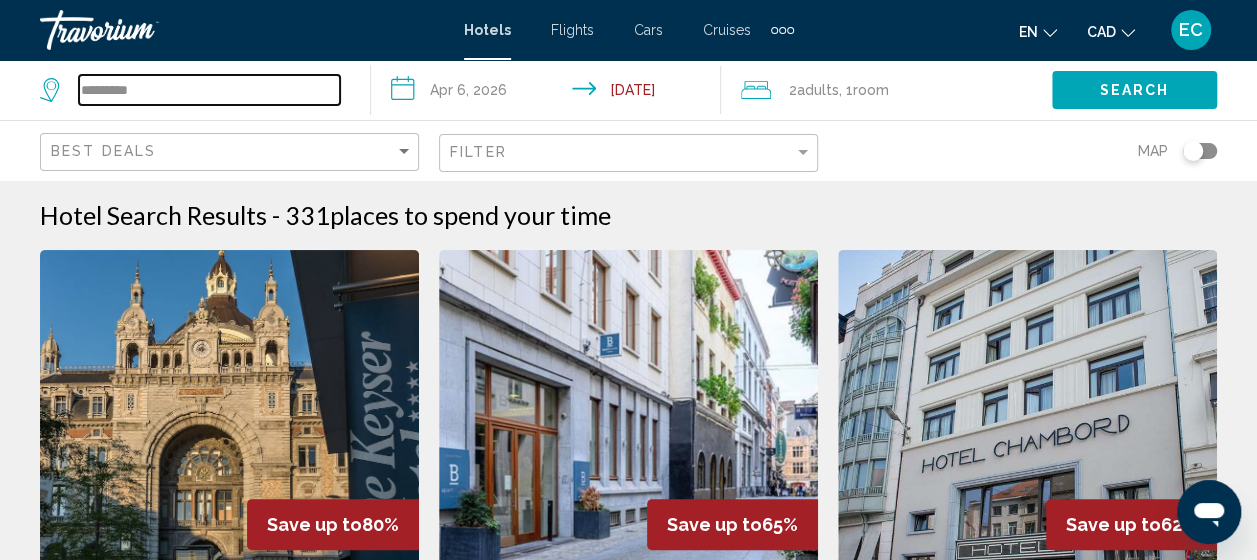 click on "*********" at bounding box center (209, 90) 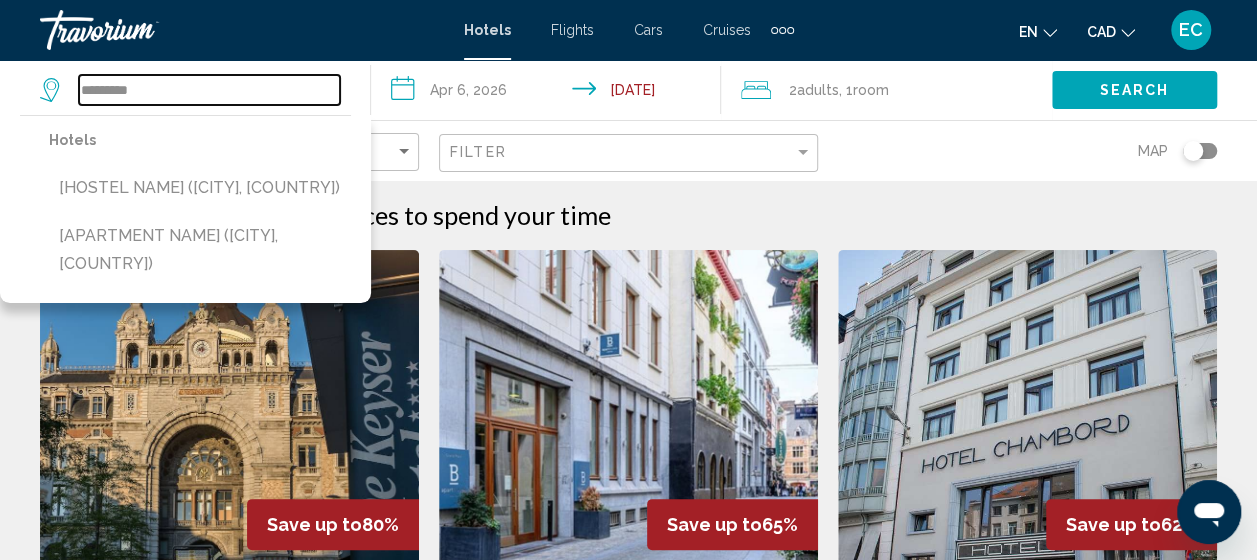 drag, startPoint x: 208, startPoint y: 89, endPoint x: 38, endPoint y: 78, distance: 170.35551 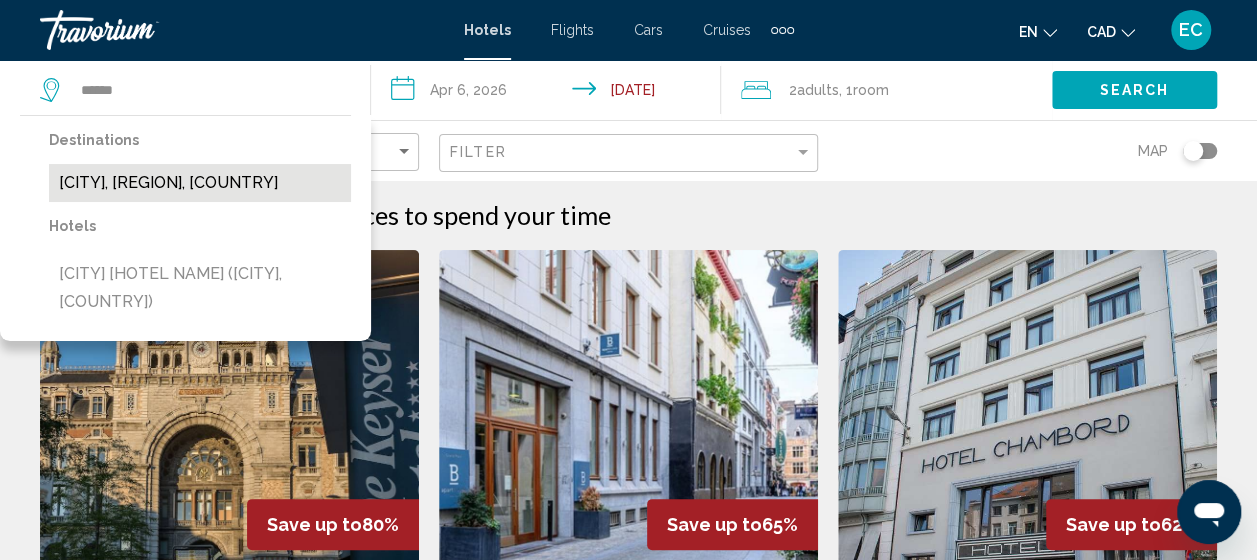click on "[CITY], [REGION], [COUNTRY]" at bounding box center [200, 183] 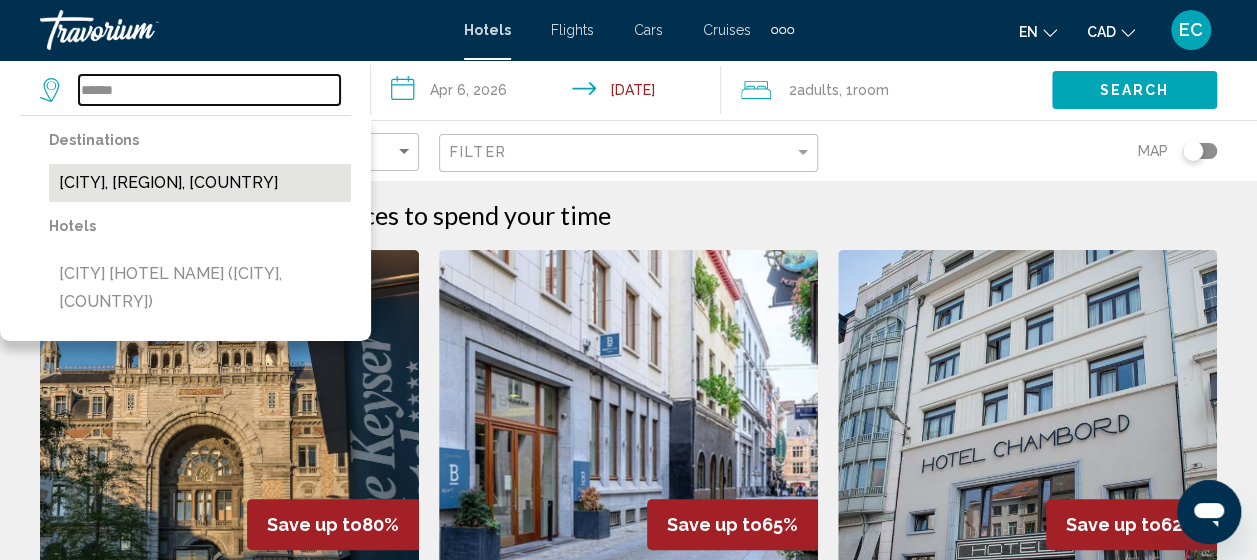 type on "**********" 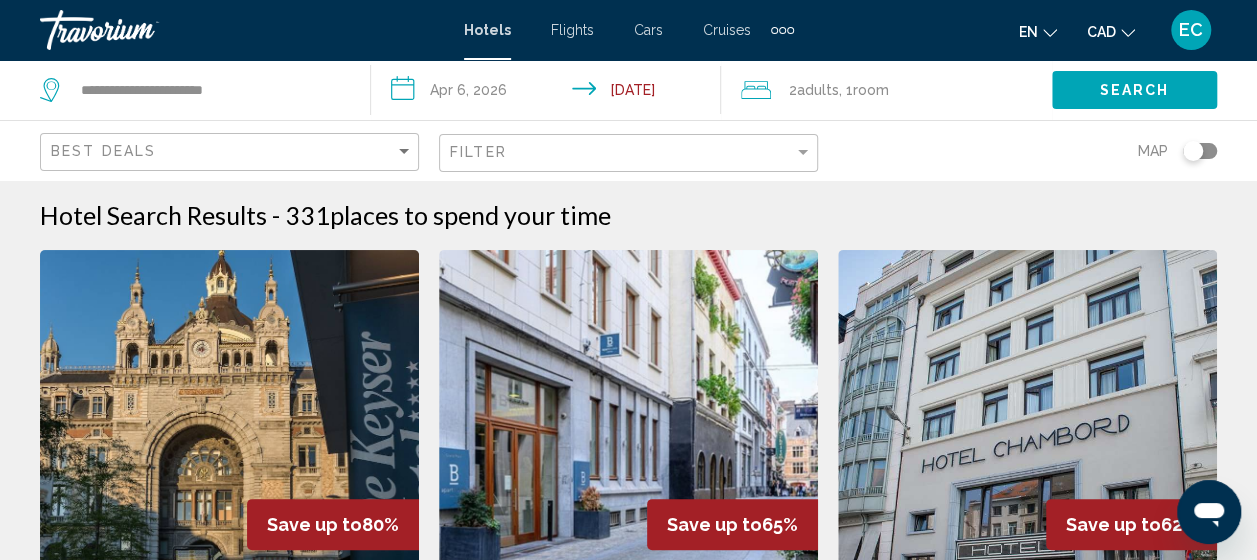 click on "**********" at bounding box center [550, 93] 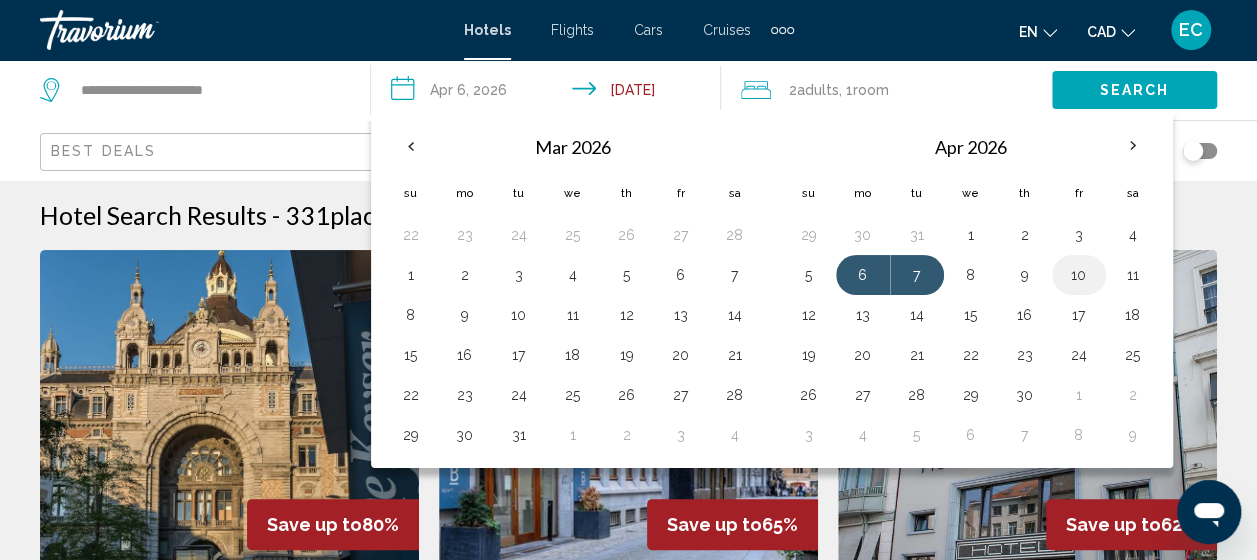 click on "10" at bounding box center (1079, 275) 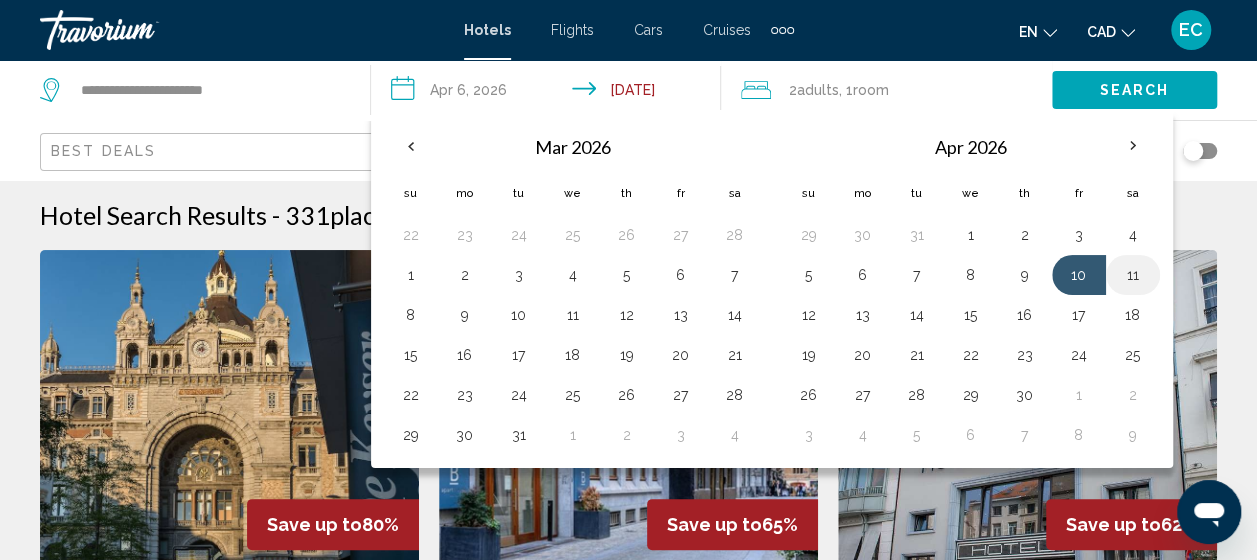 click on "11" at bounding box center (1133, 275) 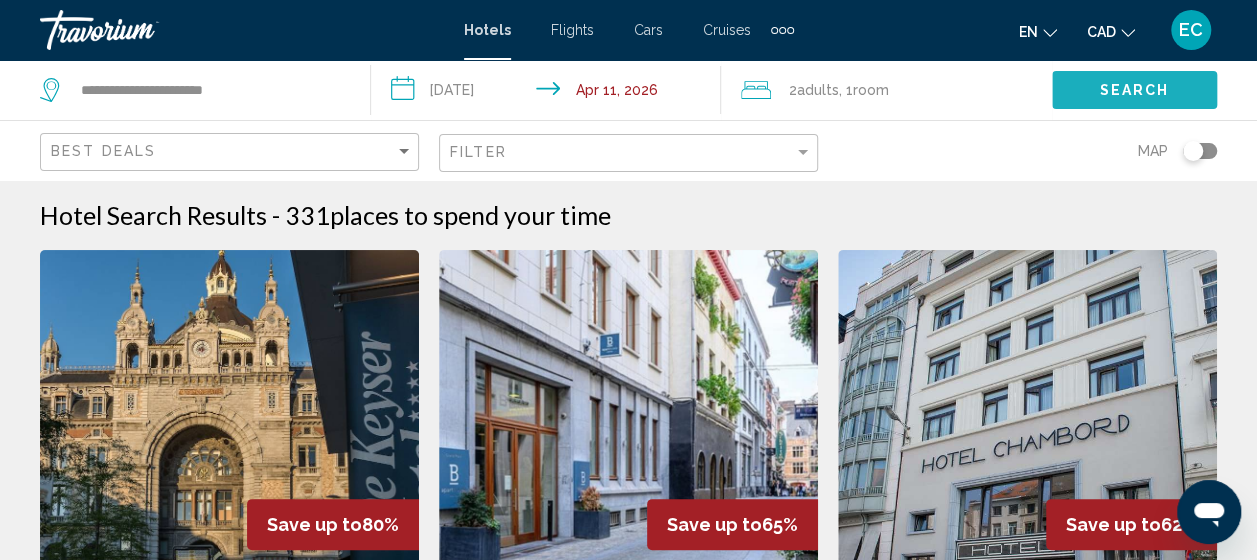 click on "Search" 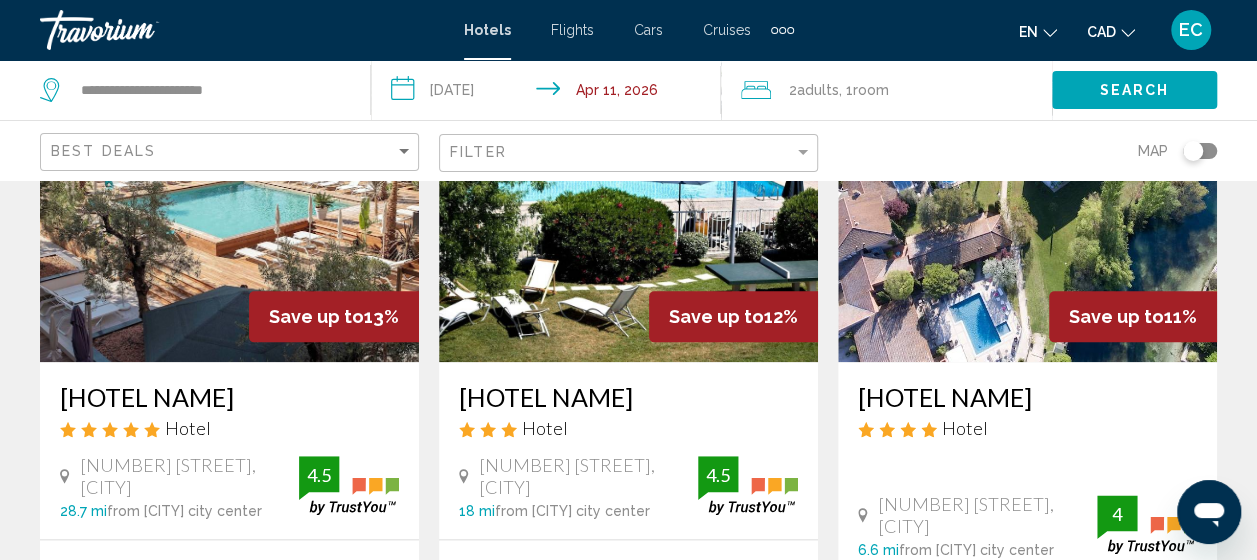 scroll, scrollTop: 0, scrollLeft: 0, axis: both 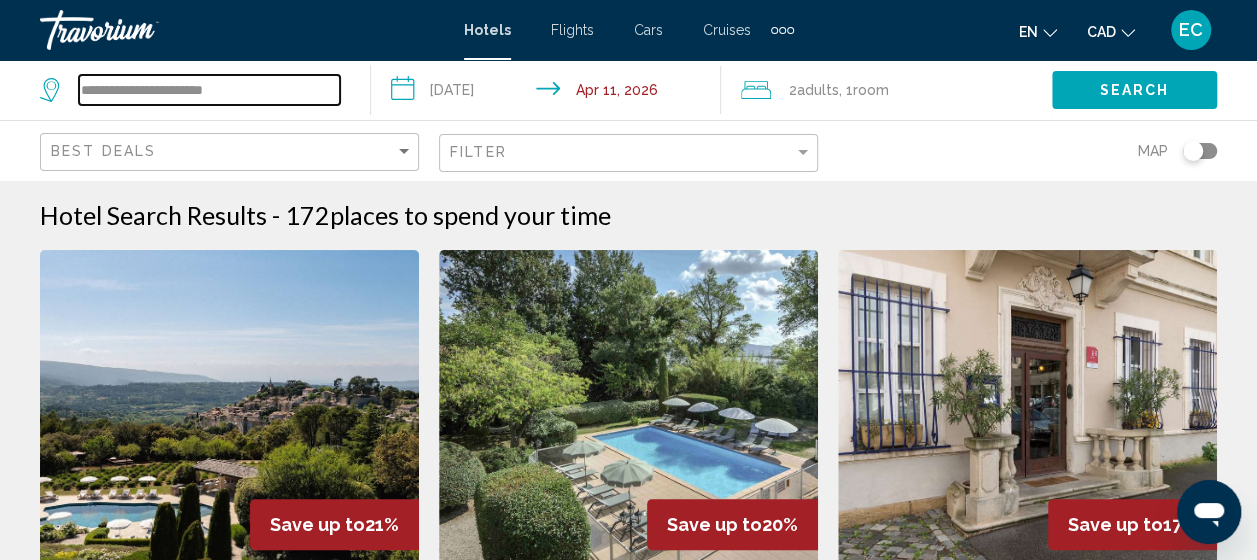 drag, startPoint x: 279, startPoint y: 92, endPoint x: -4, endPoint y: 82, distance: 283.17664 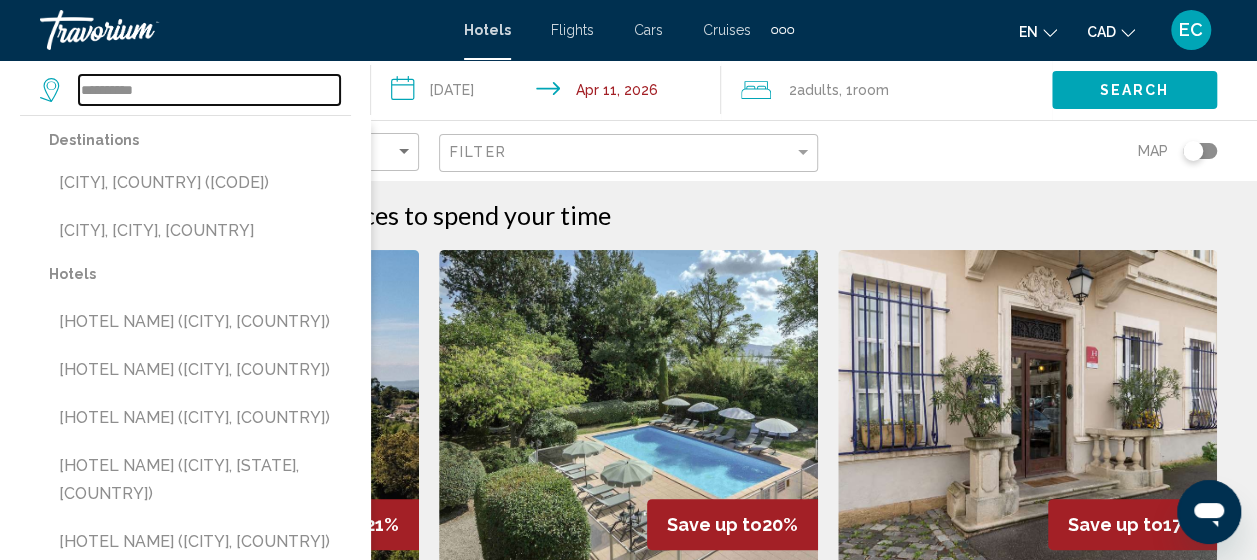 type on "**********" 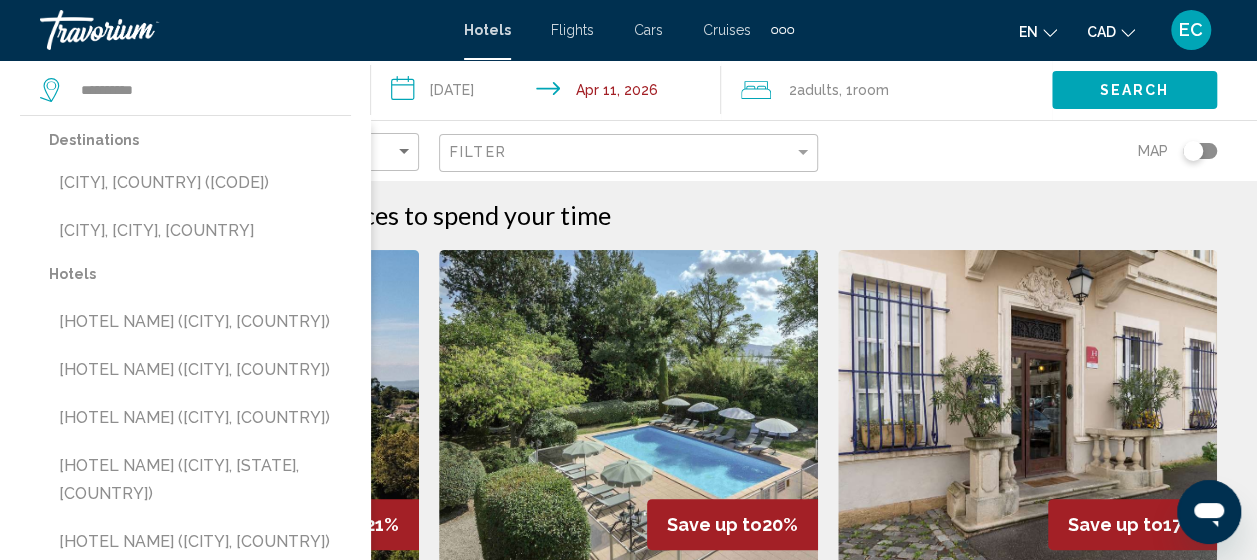 click on "**********" at bounding box center (550, 93) 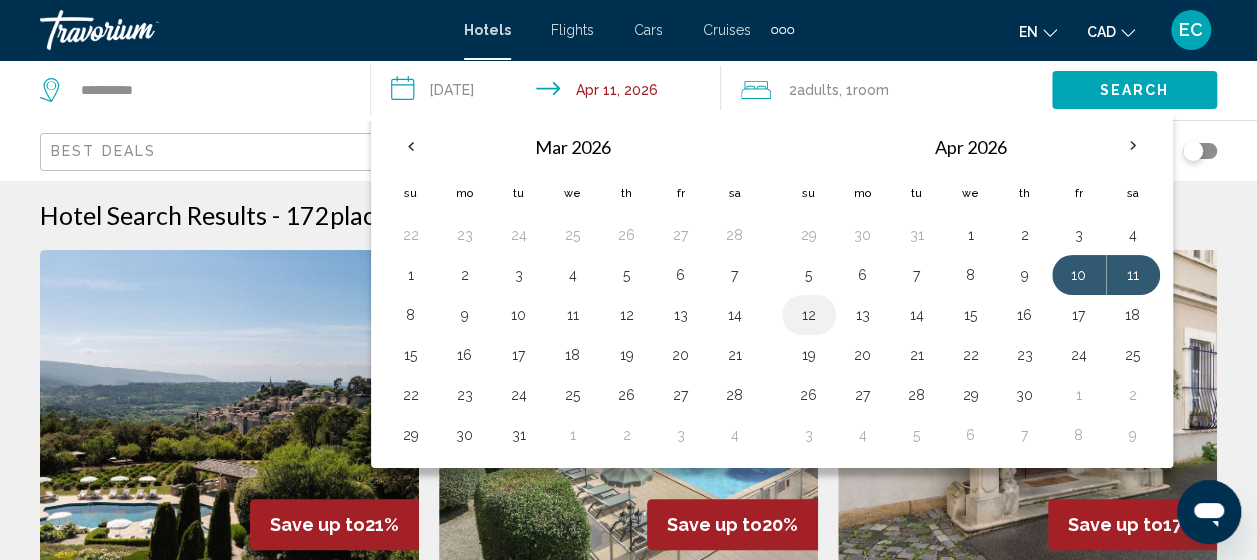 click on "12" at bounding box center (809, 315) 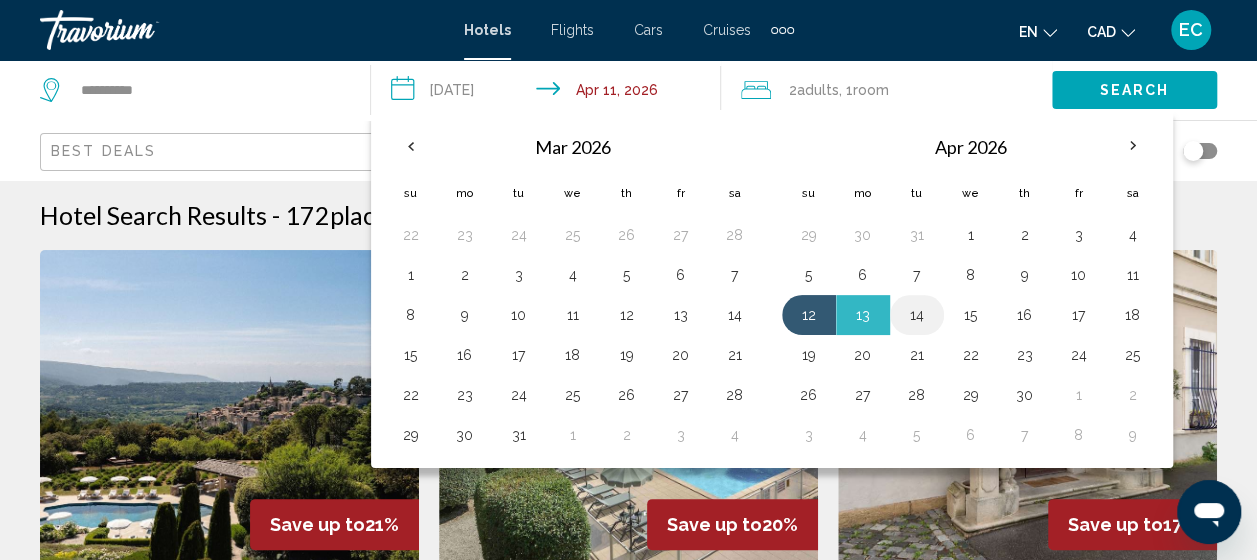 click on "14" at bounding box center [917, 315] 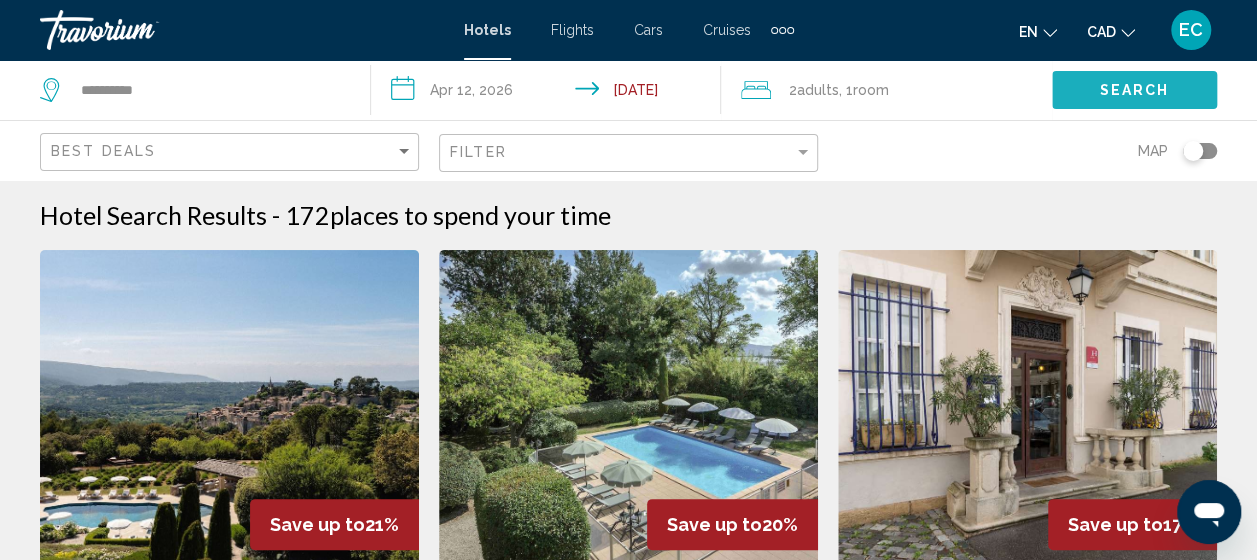 click on "Search" 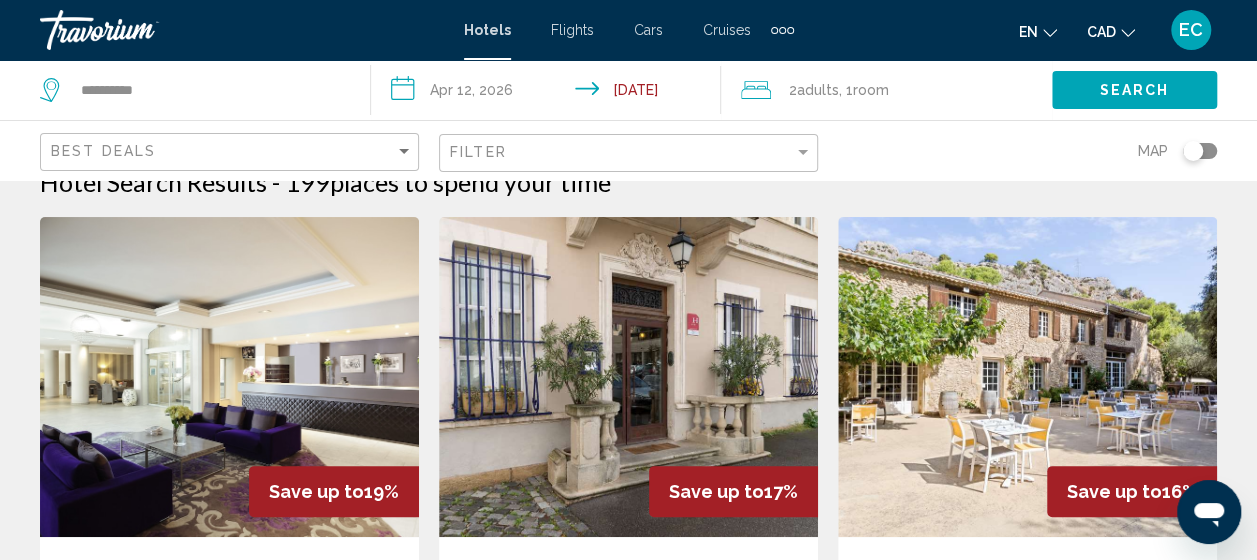 scroll, scrollTop: 0, scrollLeft: 0, axis: both 